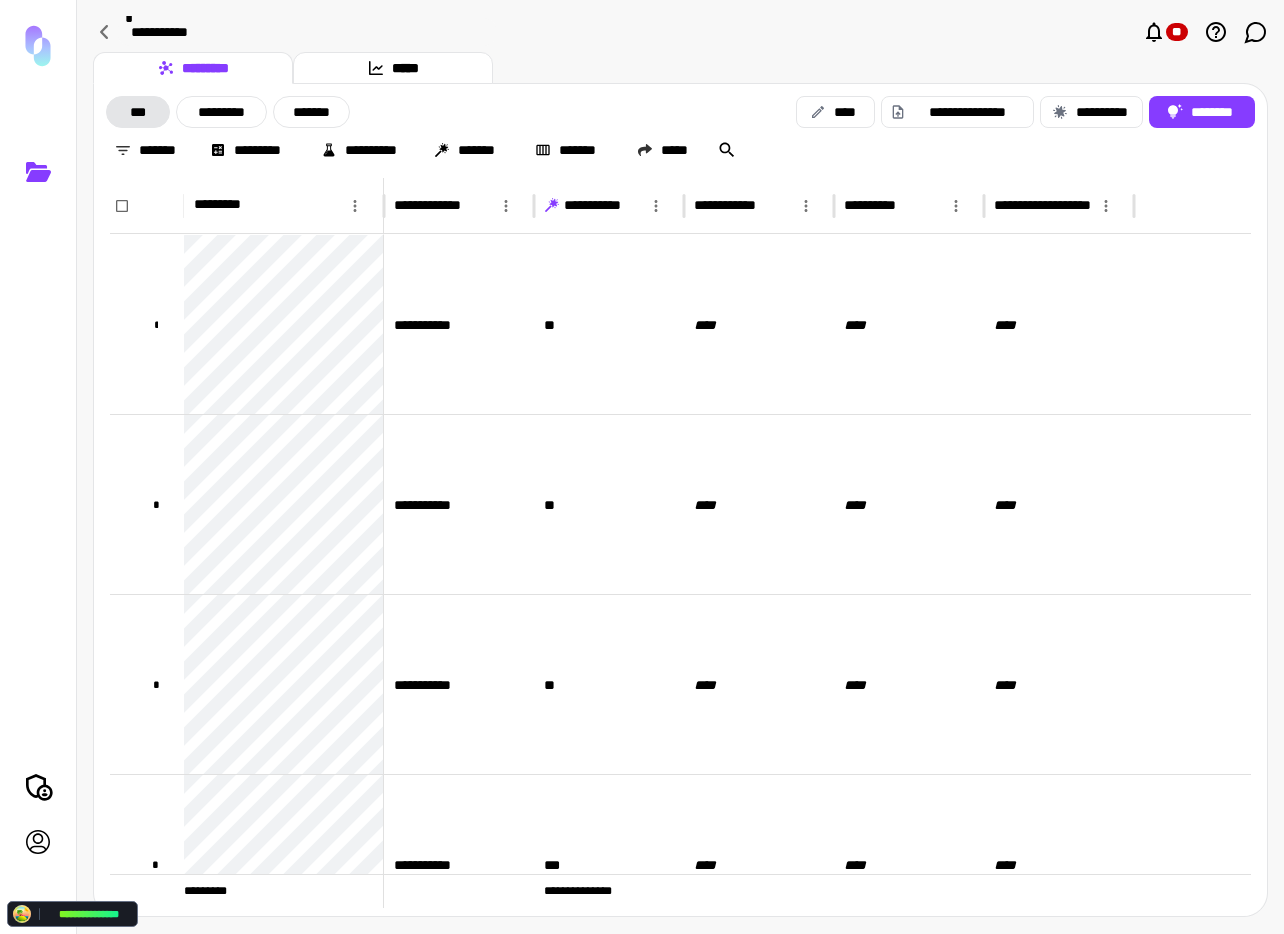scroll, scrollTop: 0, scrollLeft: 0, axis: both 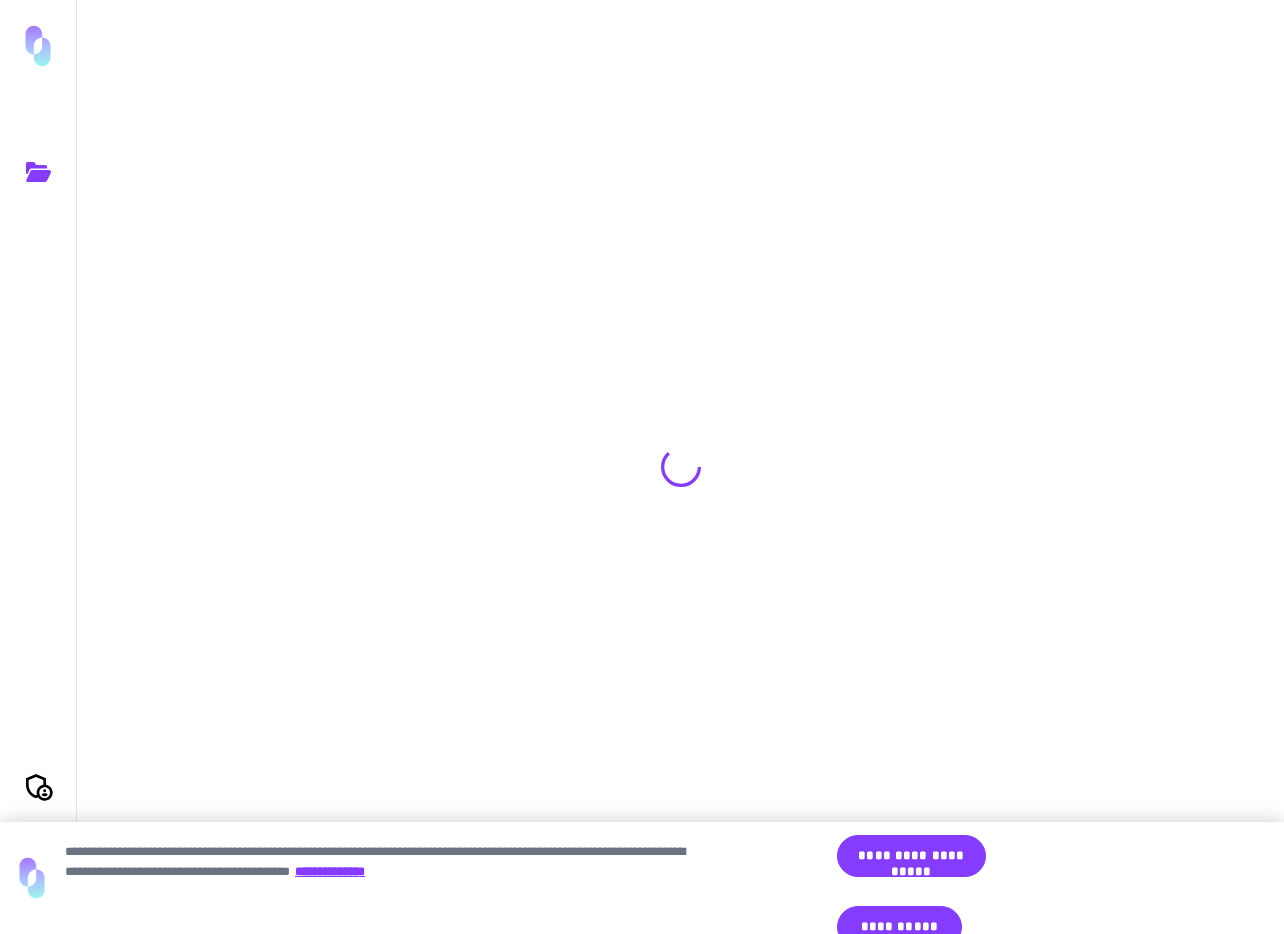 click on "**********" at bounding box center [899, 927] 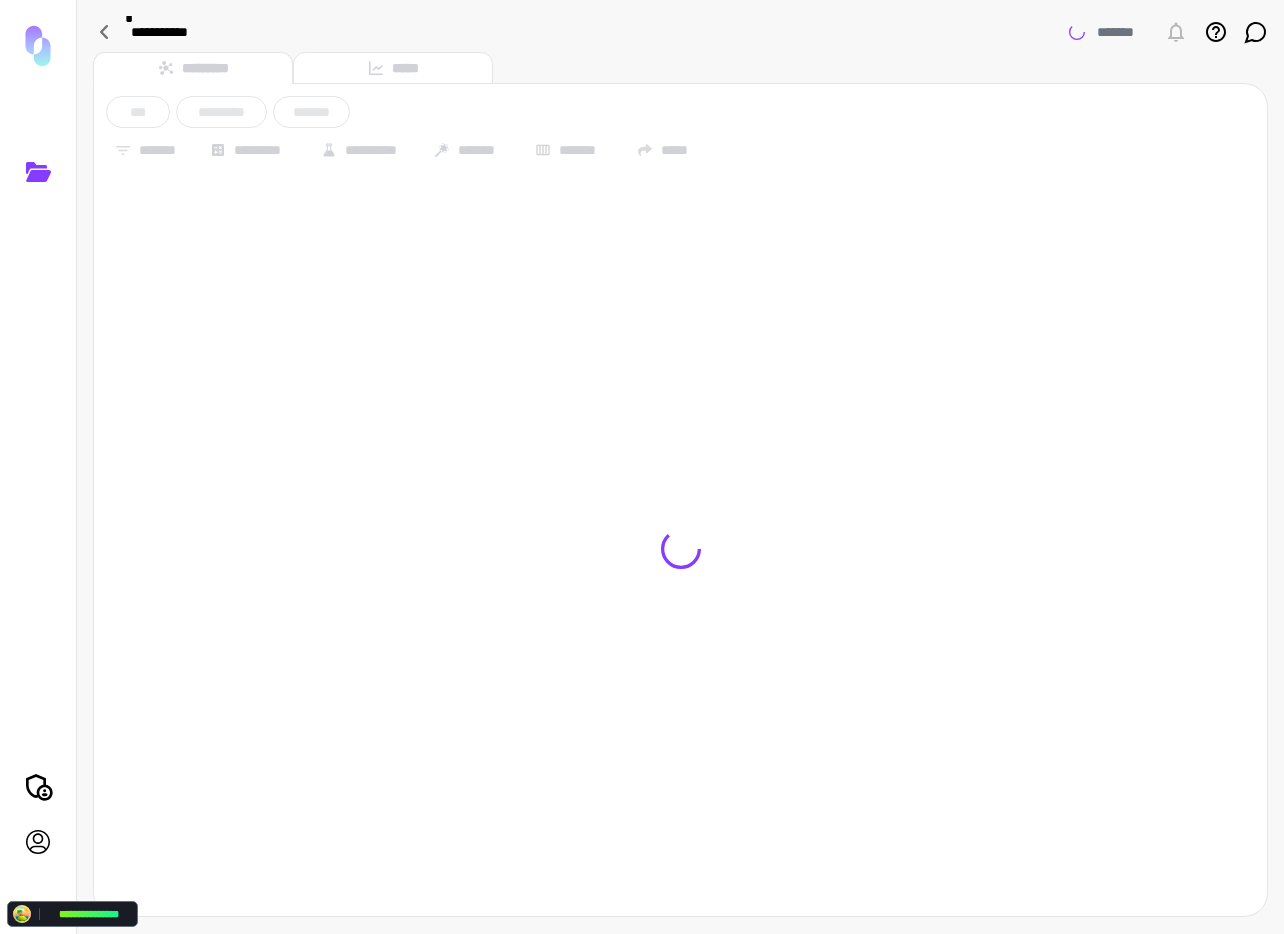 click on "**********" at bounding box center [642, 467] 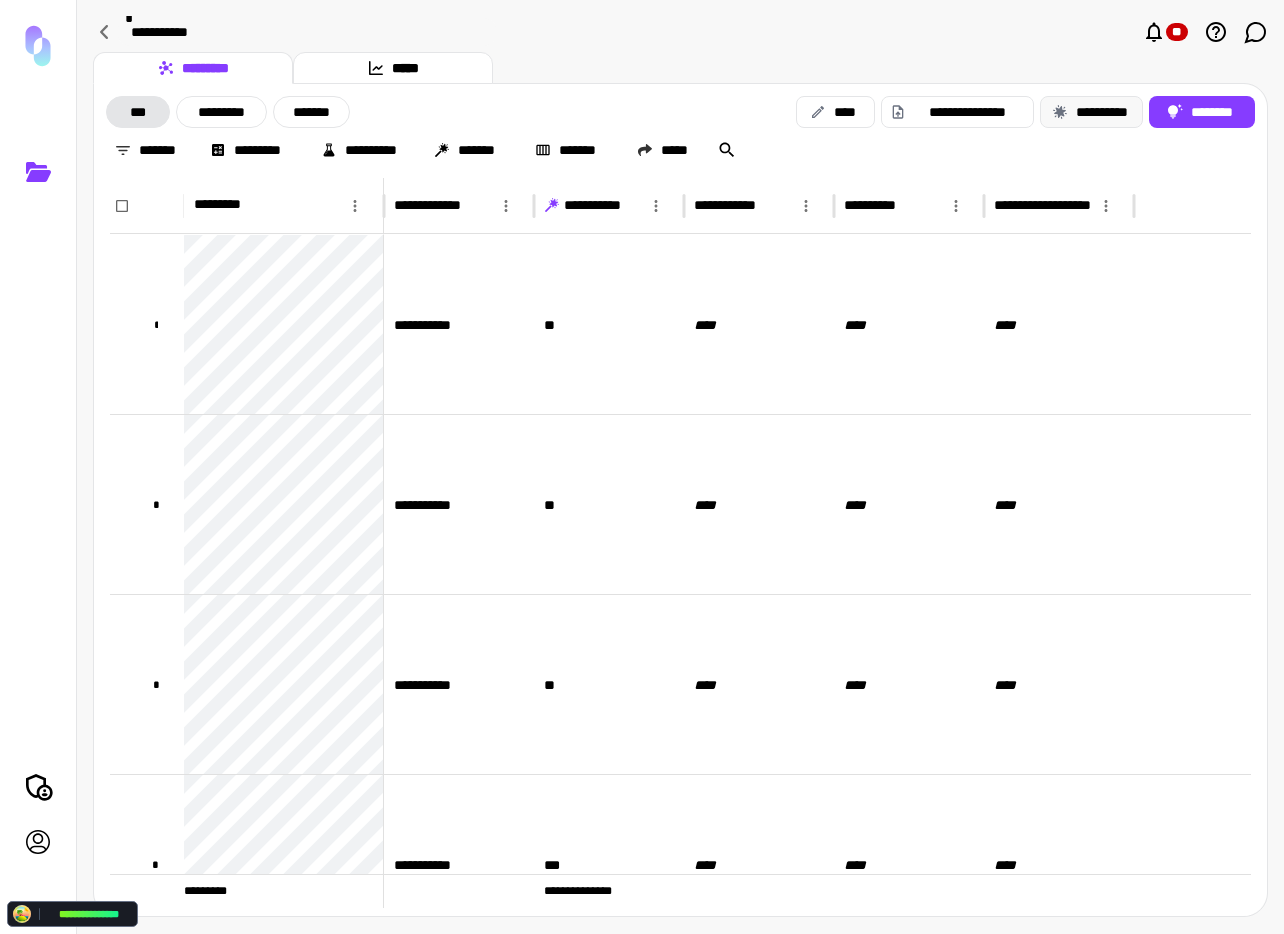 click on "**********" at bounding box center (1091, 112) 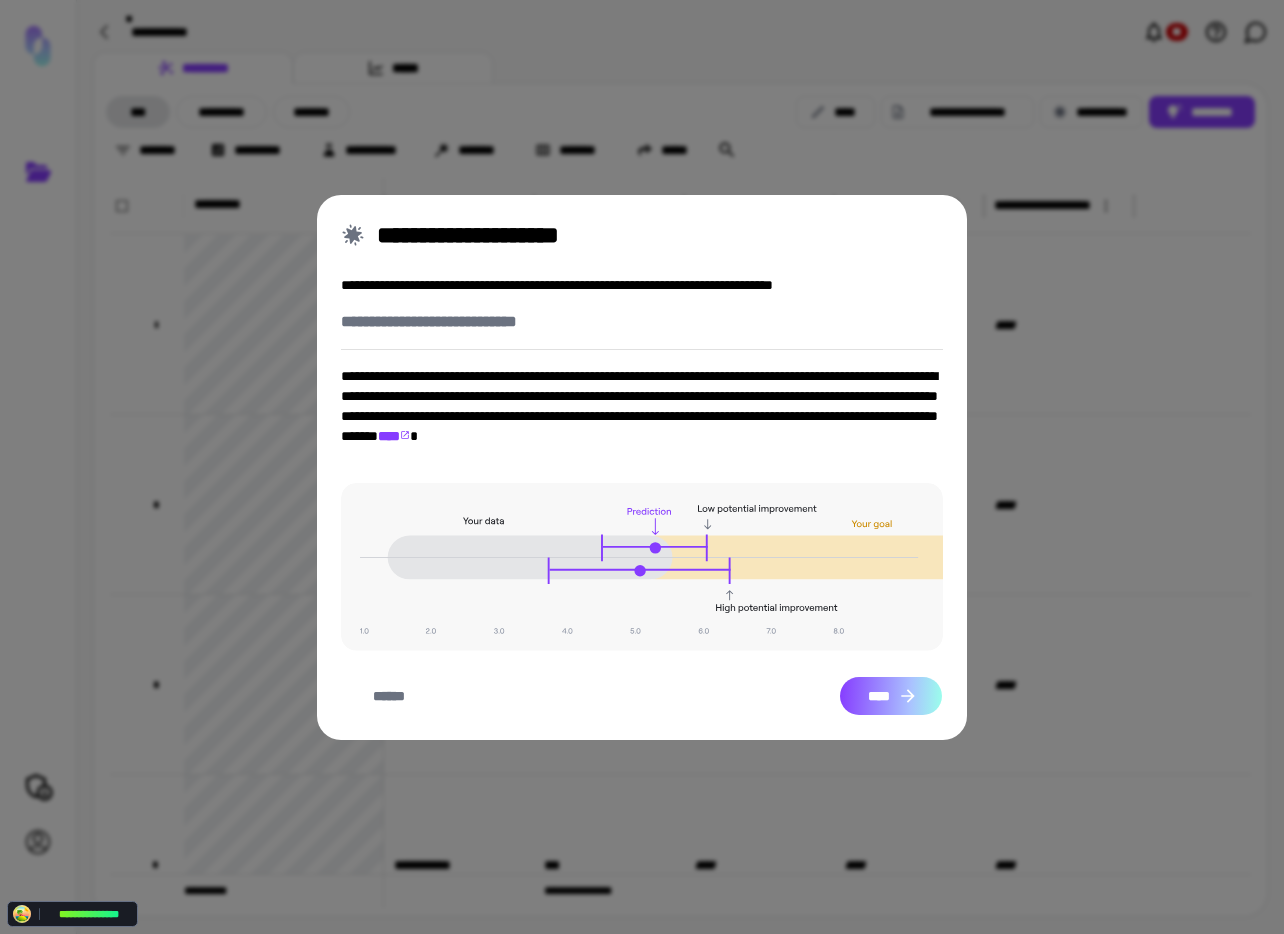 click on "****" at bounding box center [891, 696] 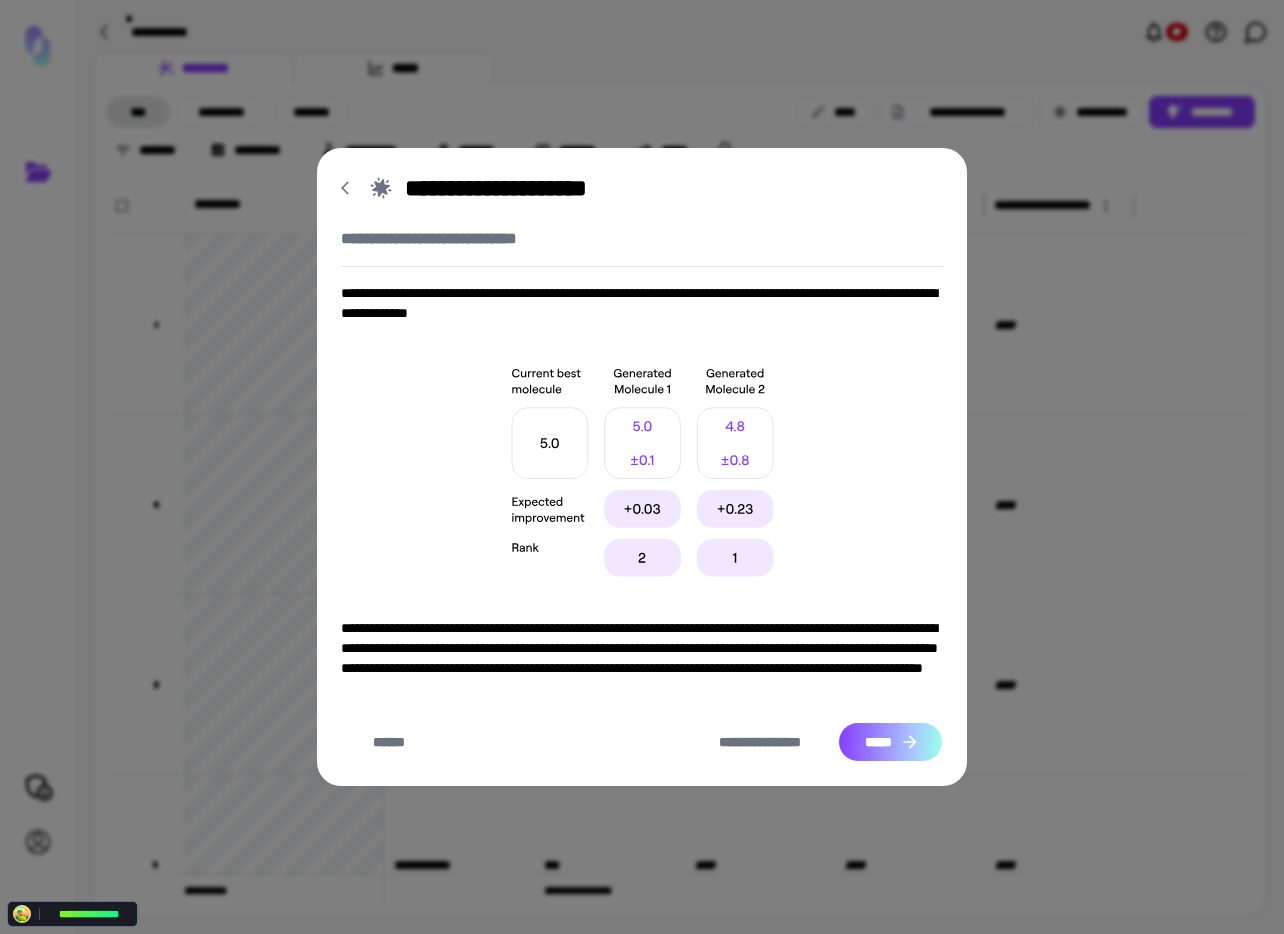 click on "*****" at bounding box center (890, 742) 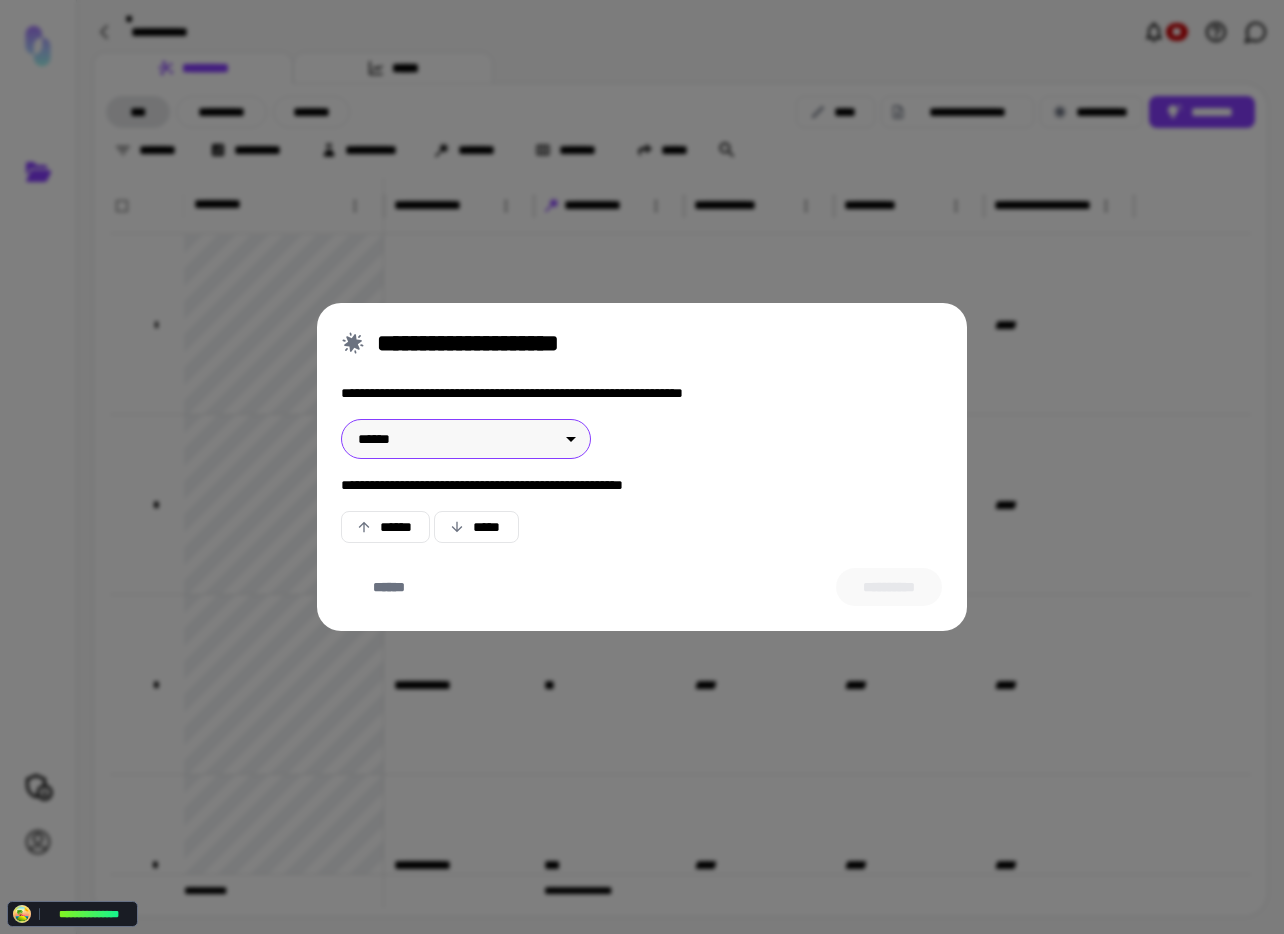 click on "**********" at bounding box center (642, 467) 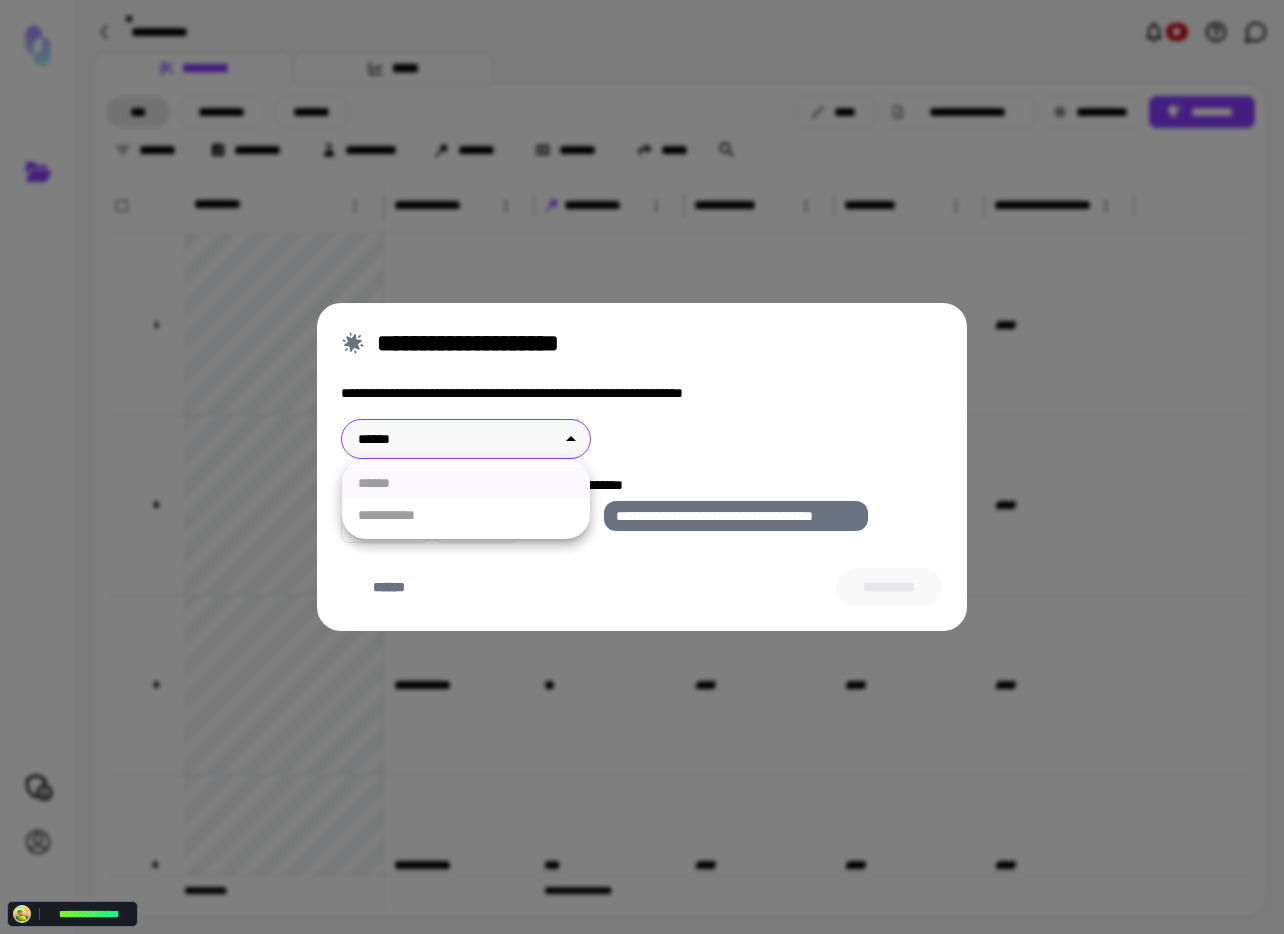click on "**********" at bounding box center (466, 515) 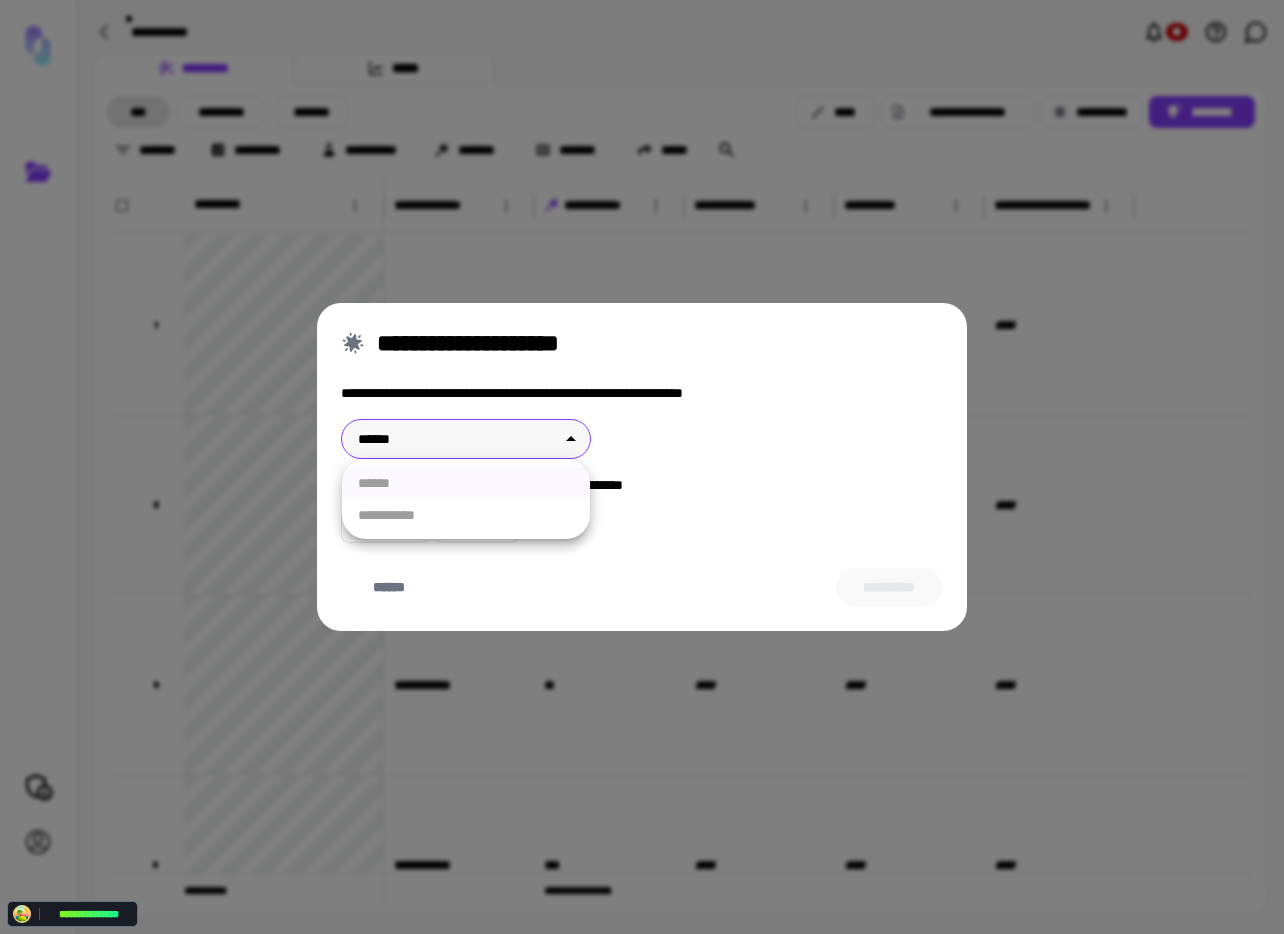click at bounding box center [642, 467] 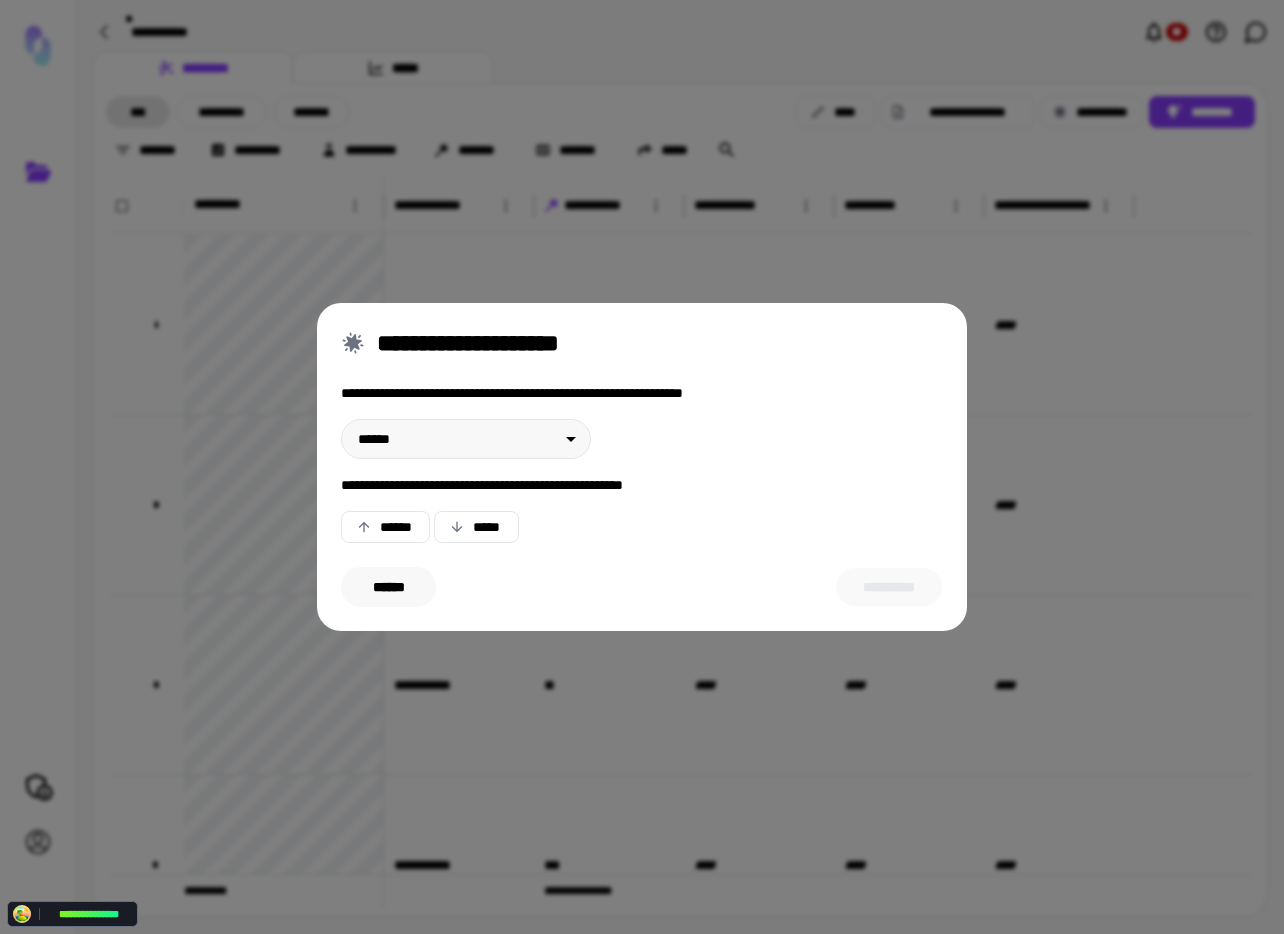click on "******" at bounding box center (388, 587) 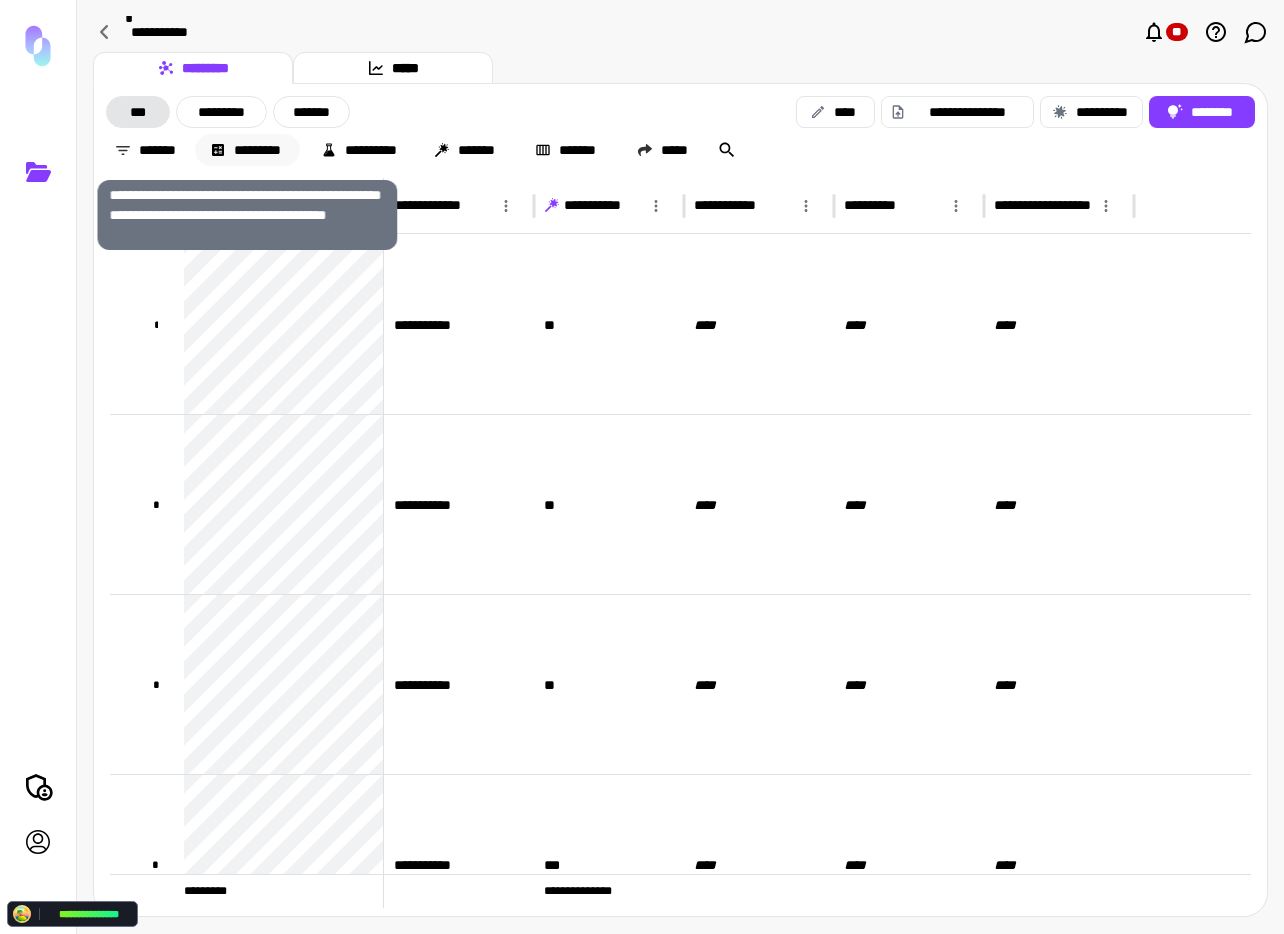 click on "*********" at bounding box center (247, 150) 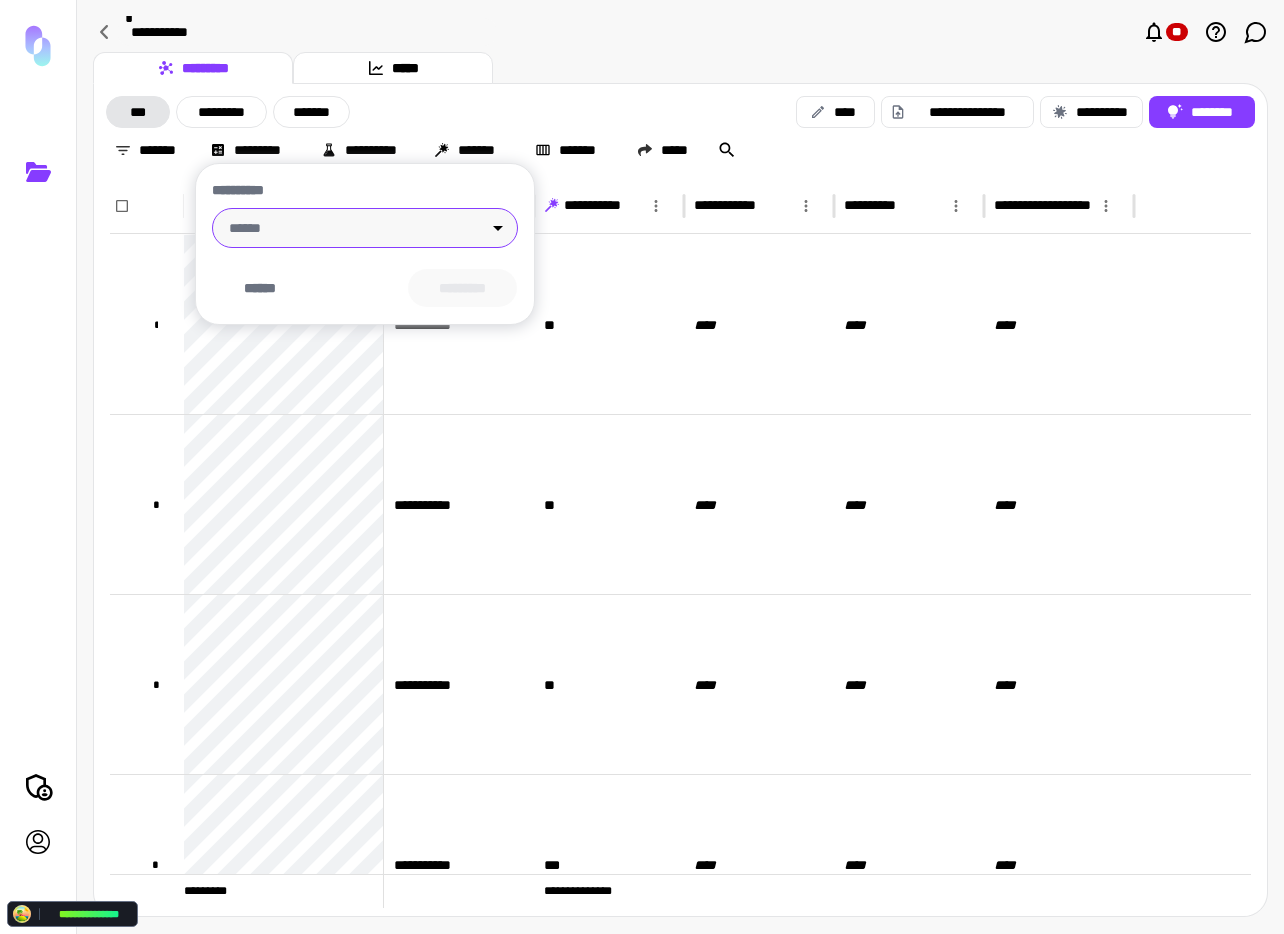 click on "**********" at bounding box center [642, 467] 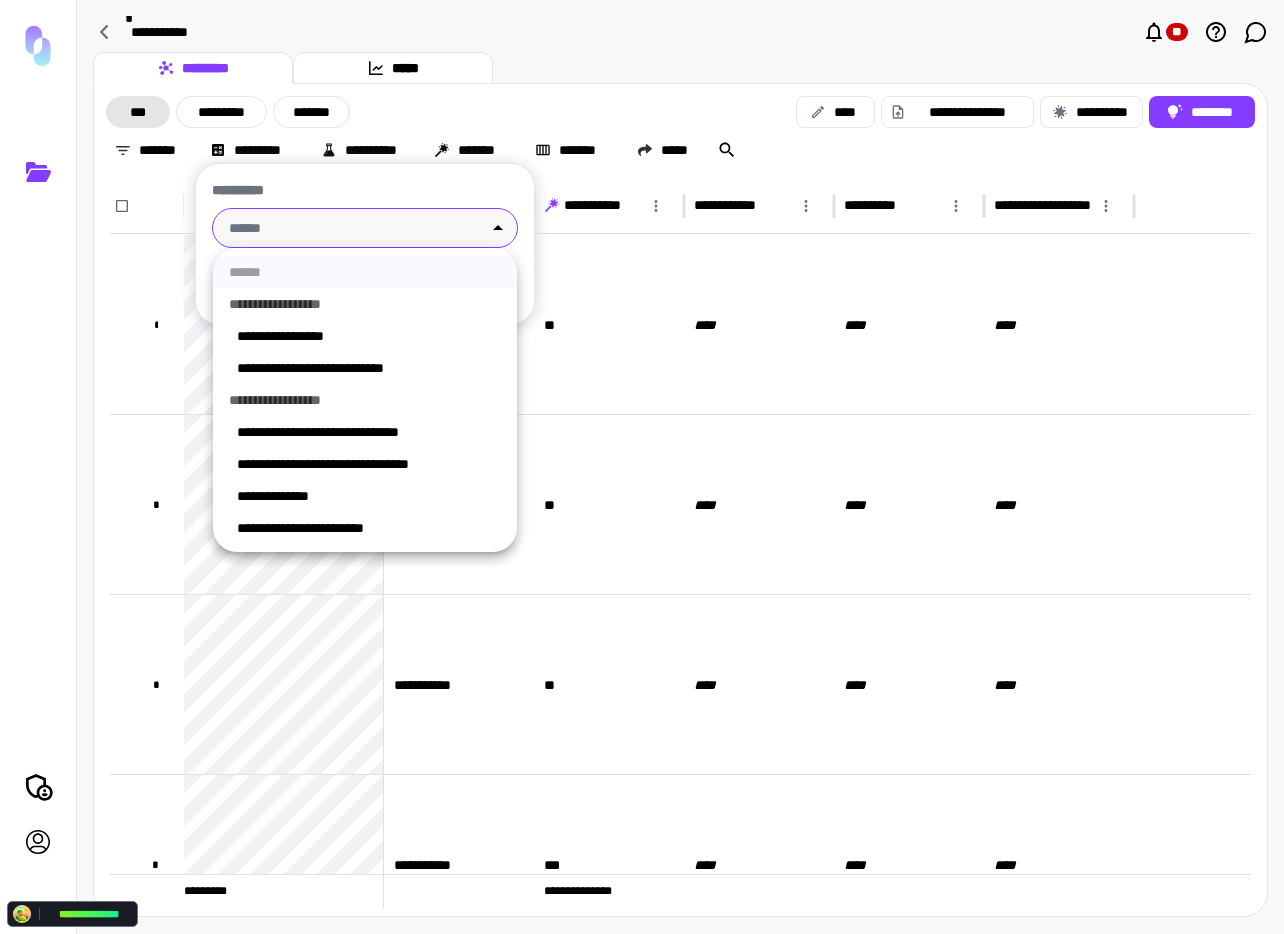 click at bounding box center (642, 467) 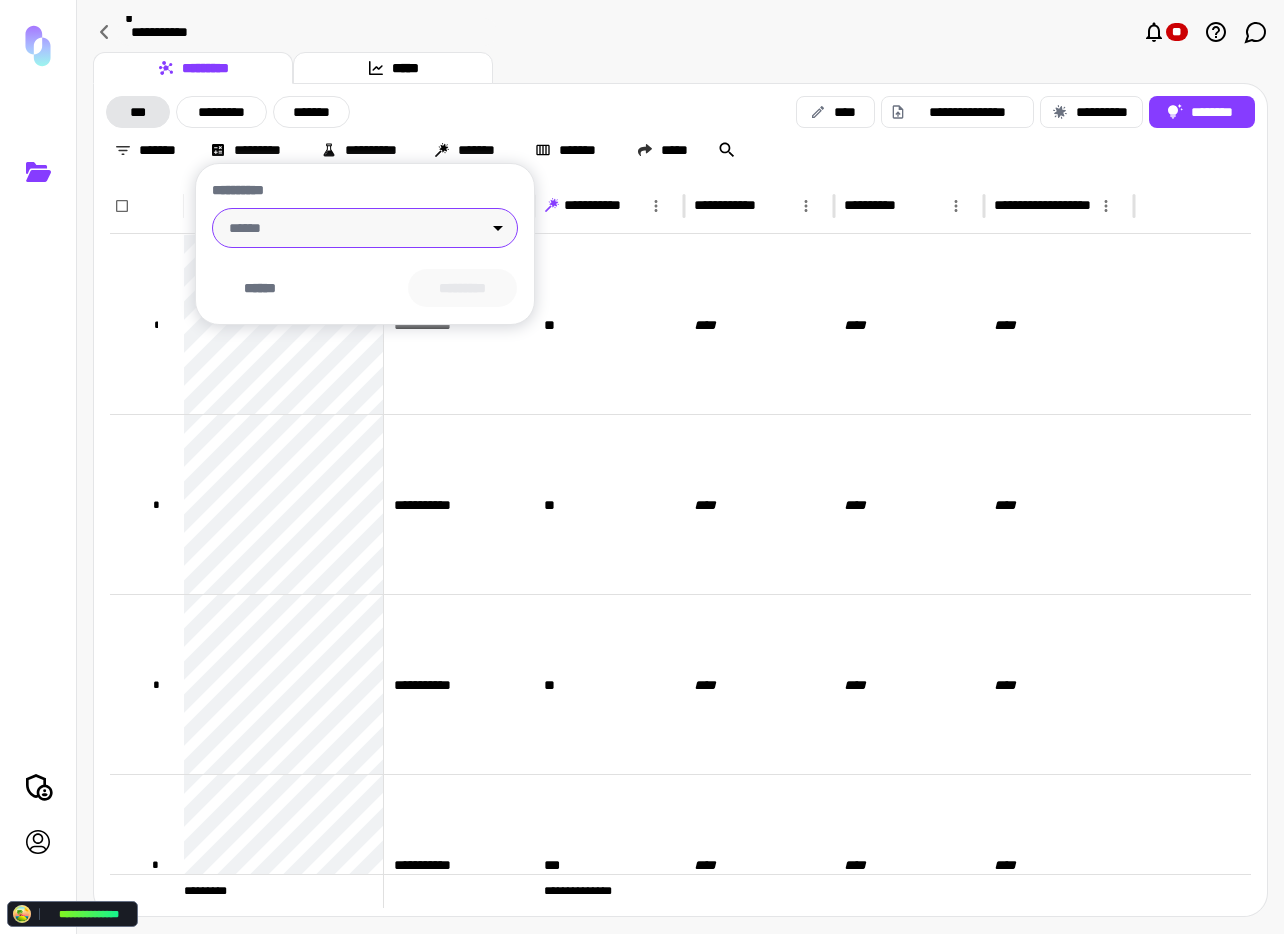 click at bounding box center [642, 467] 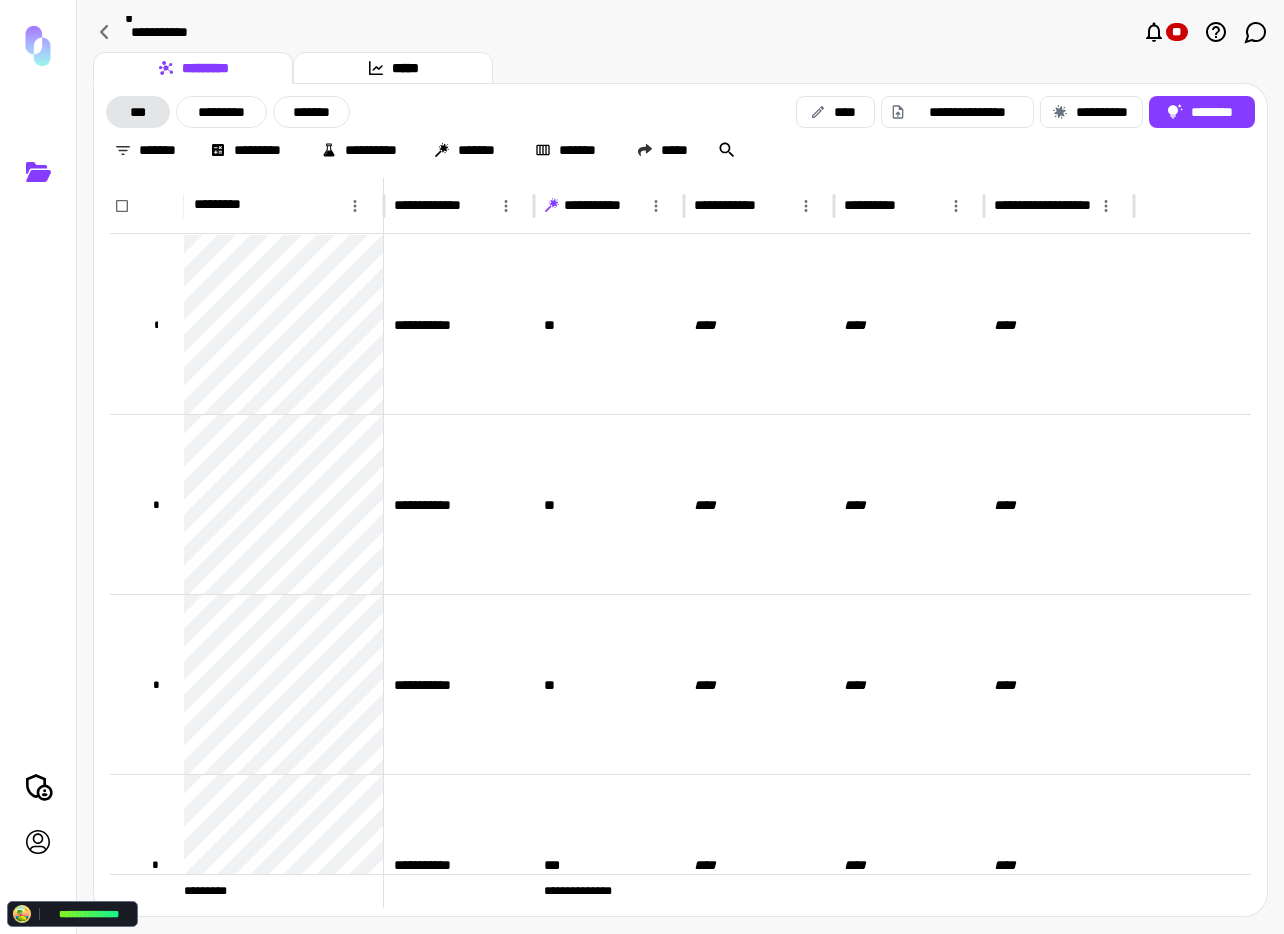click on "**********" at bounding box center [360, 150] 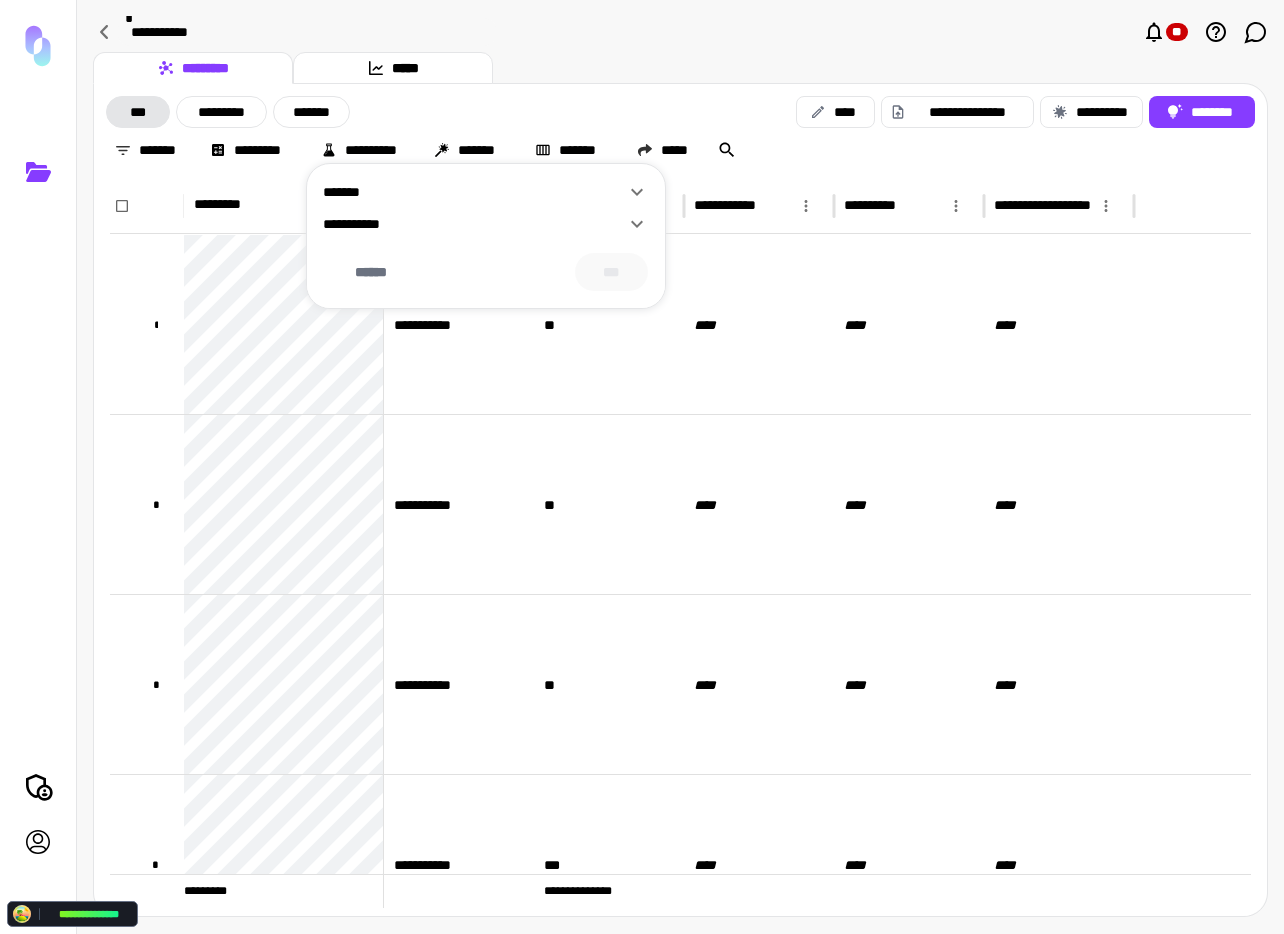 click on "**********" at bounding box center [474, 224] 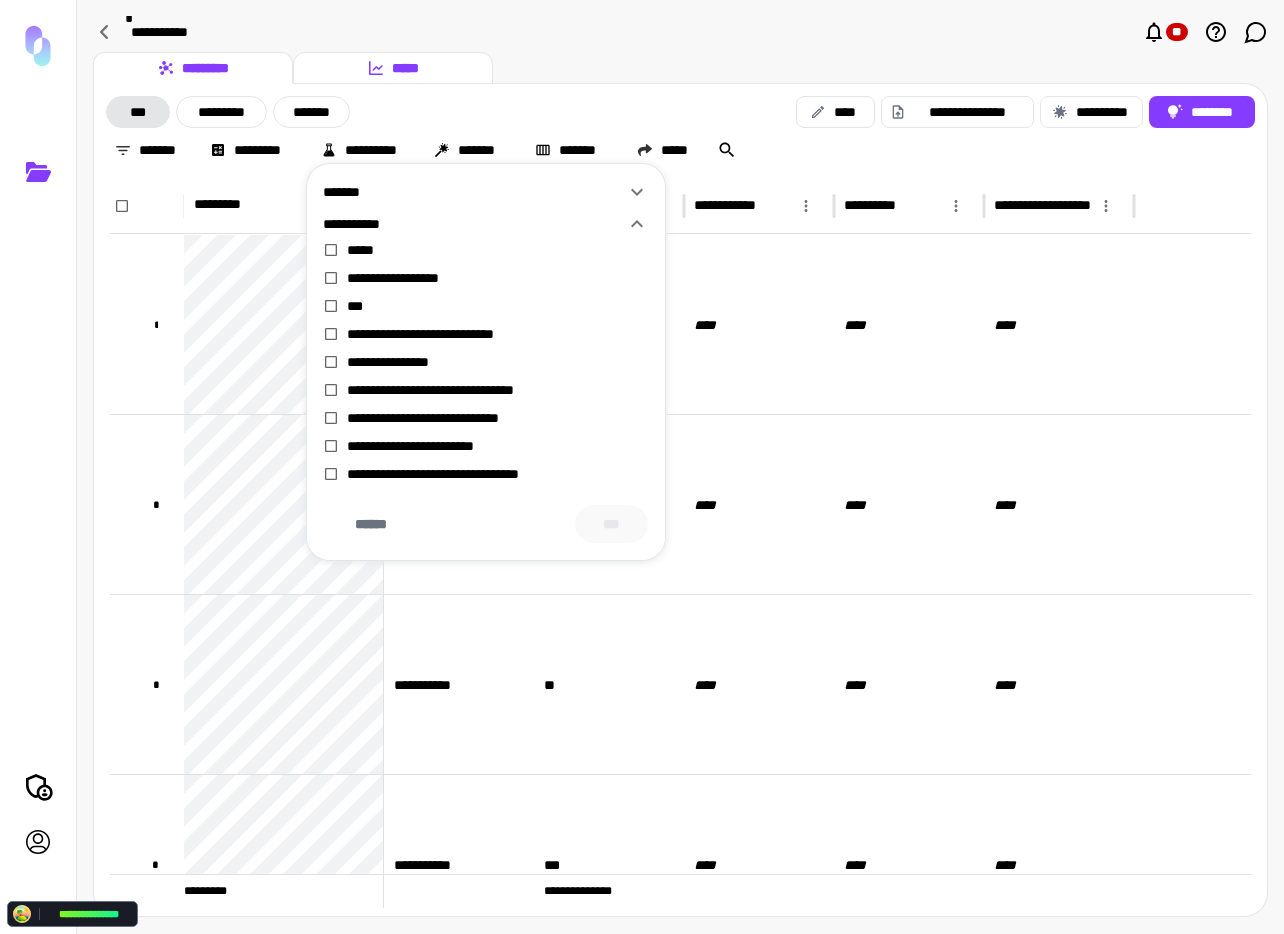 click at bounding box center [642, 467] 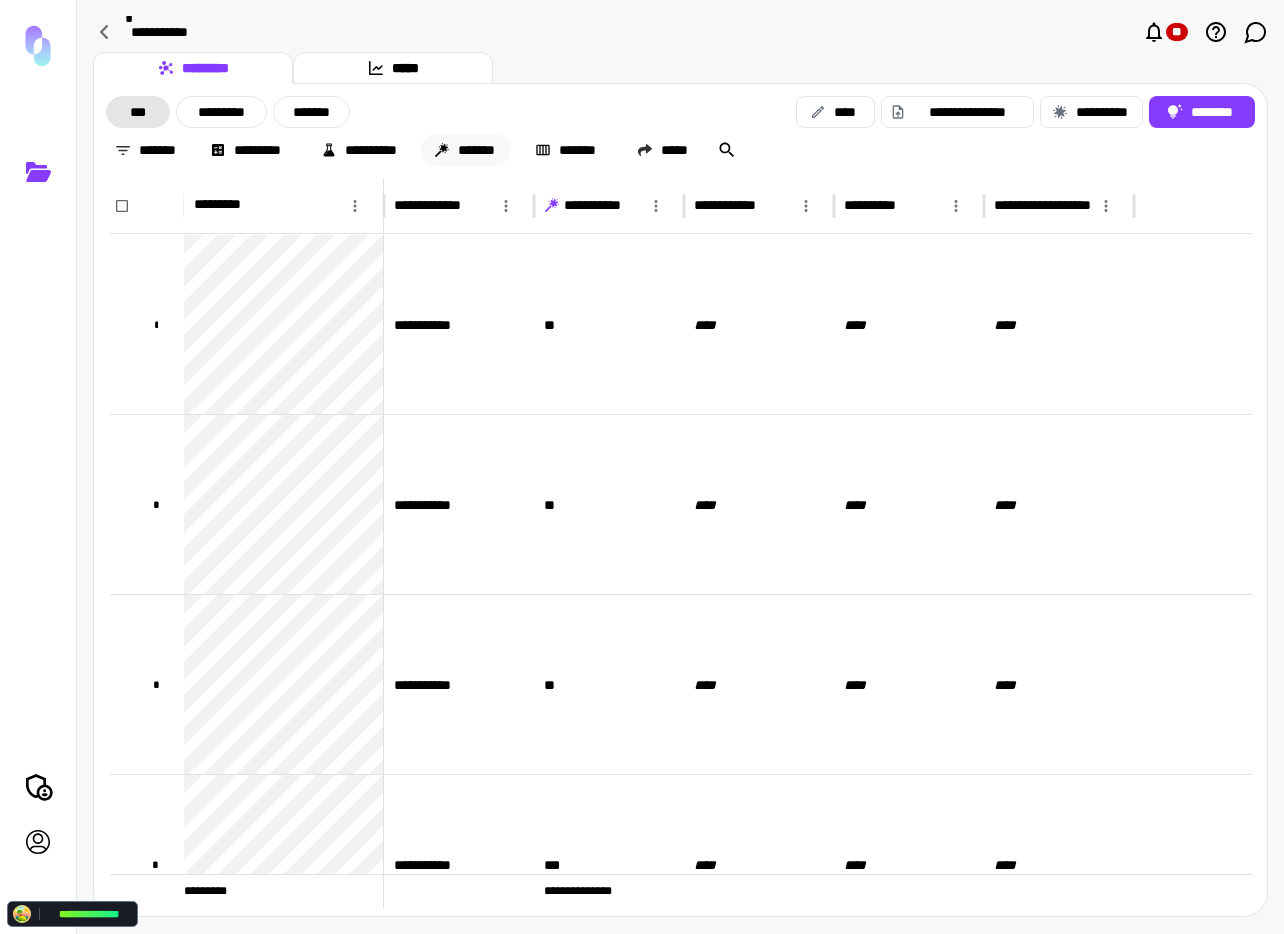 click on "*******" at bounding box center (466, 150) 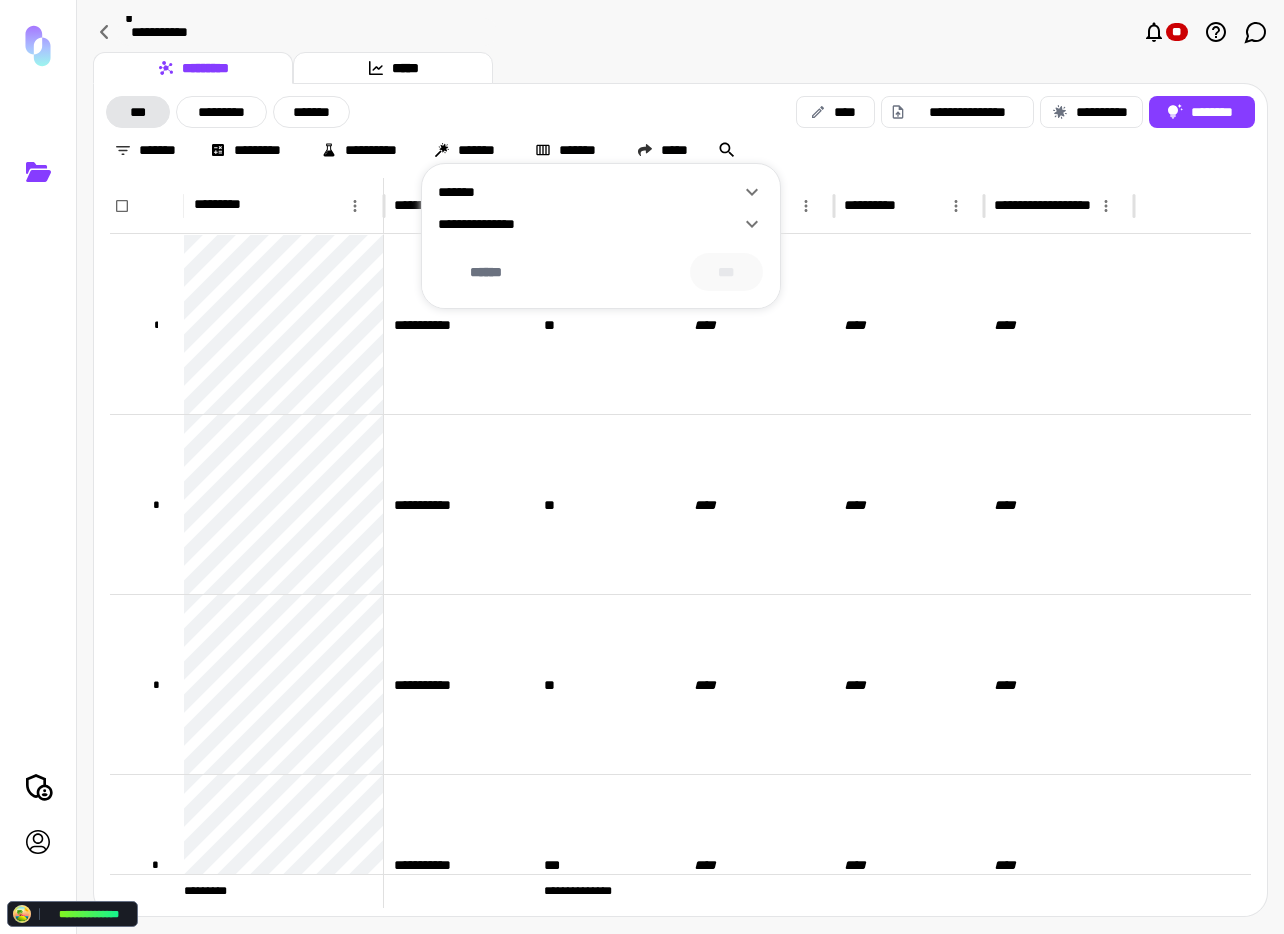 click on "**********" at bounding box center [589, 224] 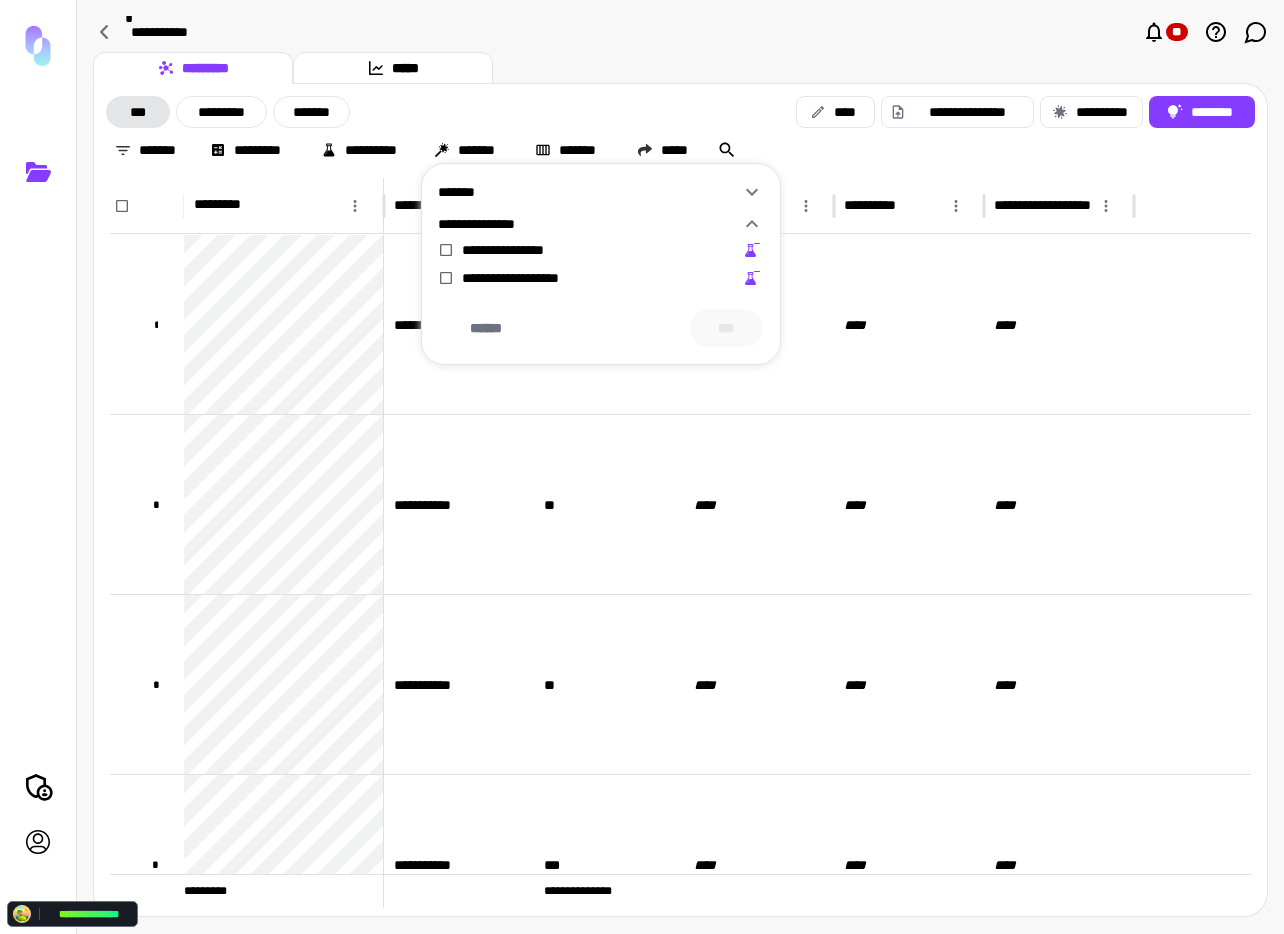click on "*******" at bounding box center (589, 192) 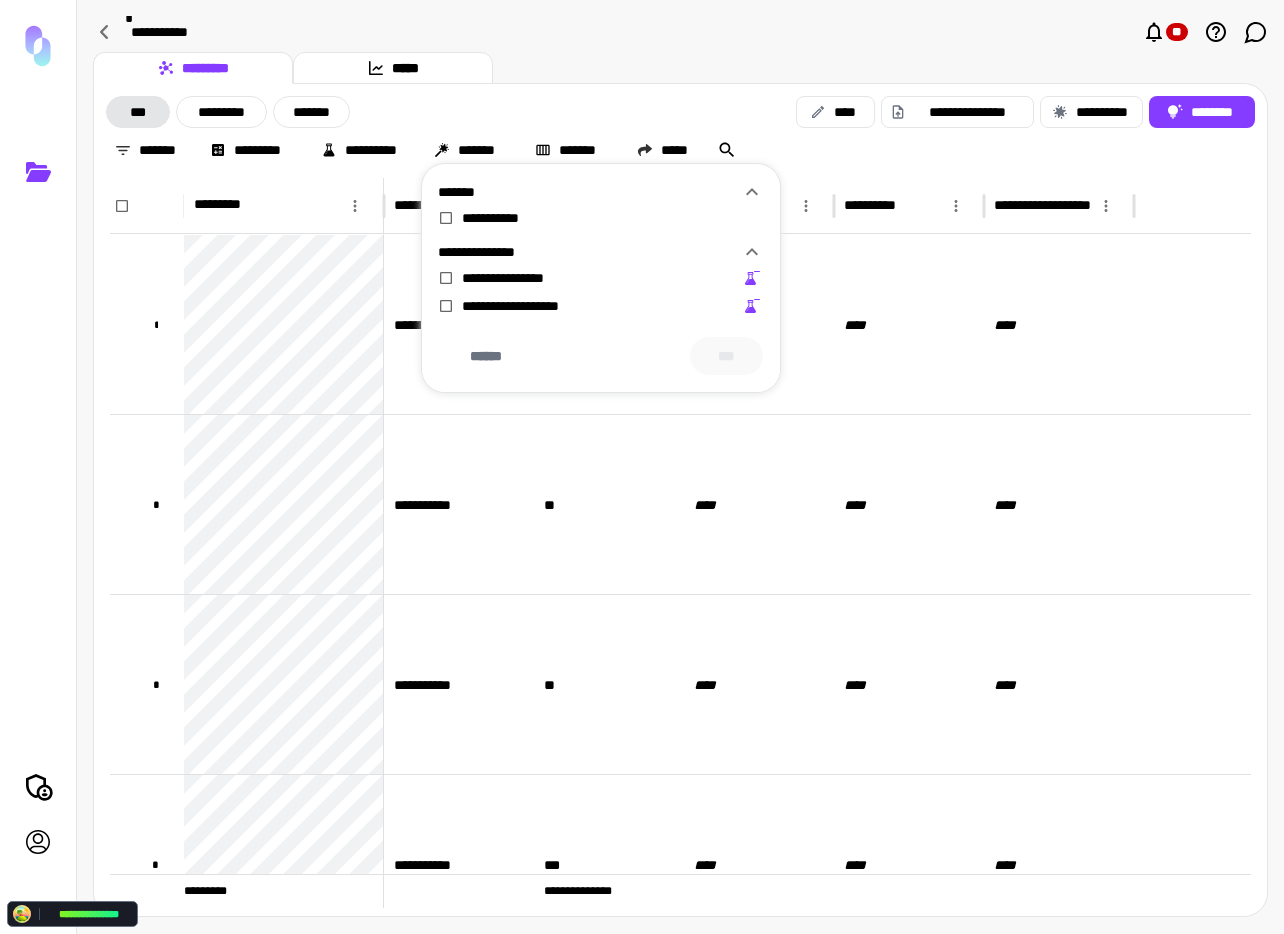 click at bounding box center [642, 467] 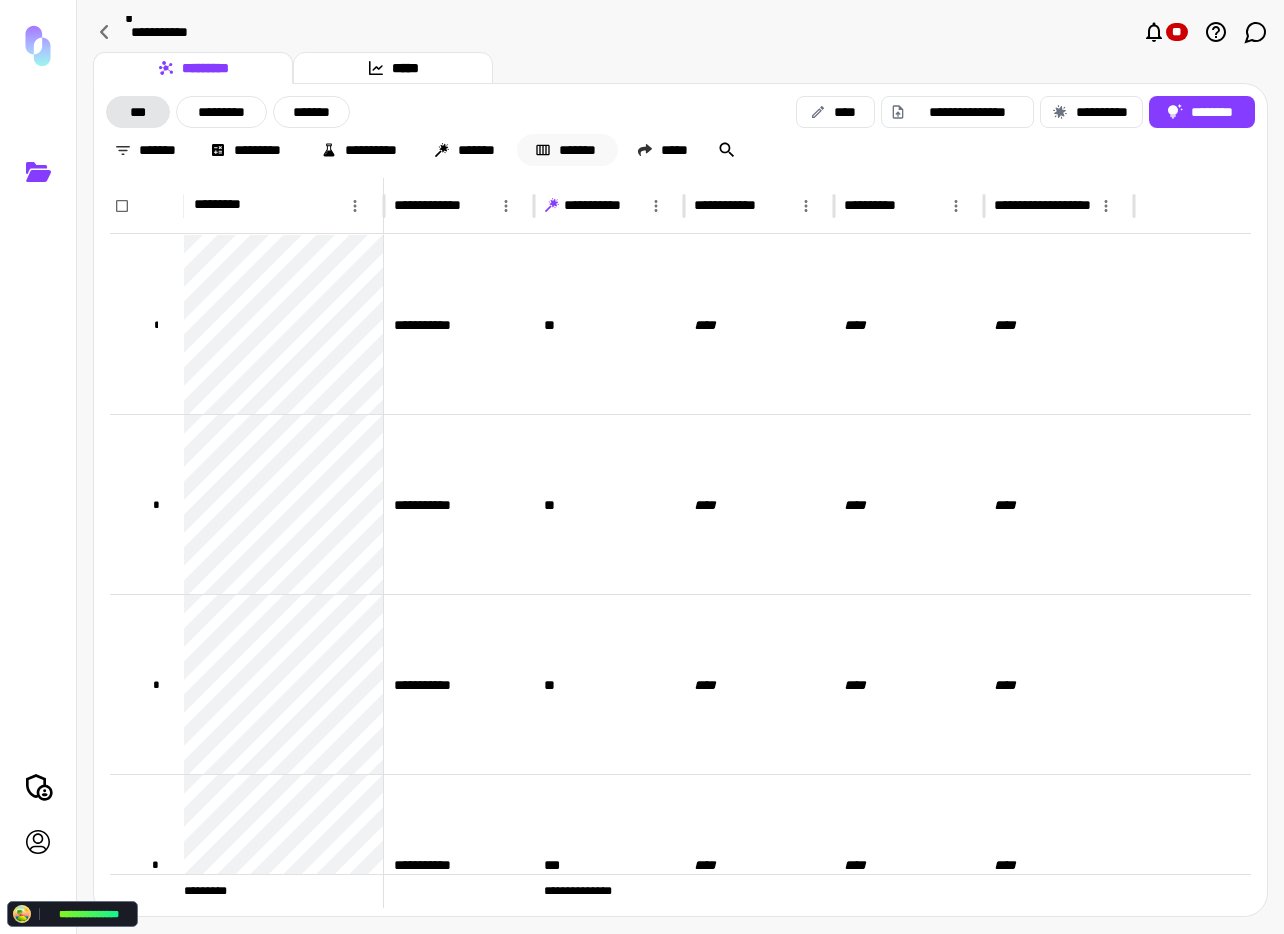click on "*******" at bounding box center [567, 150] 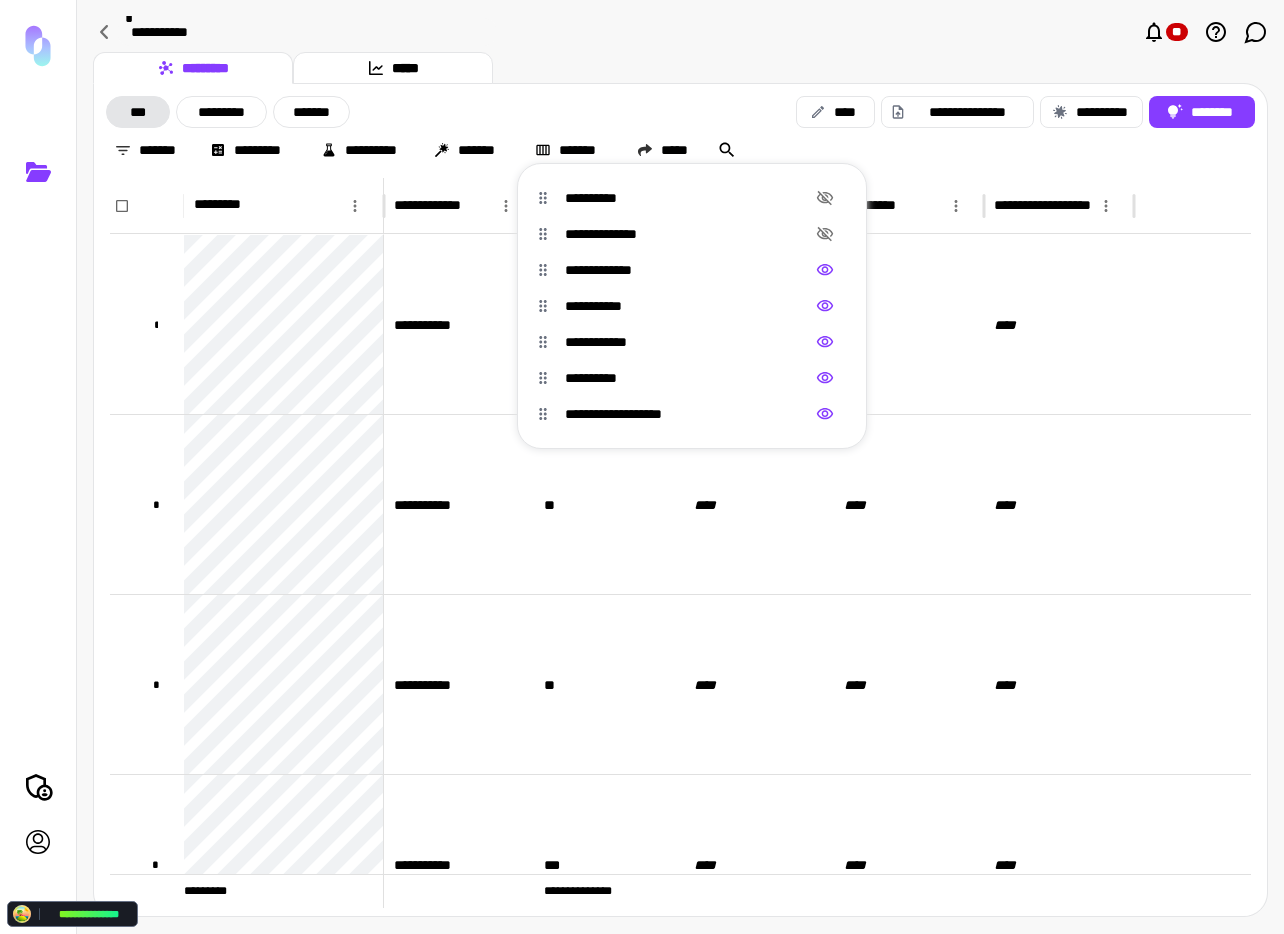 click at bounding box center [642, 467] 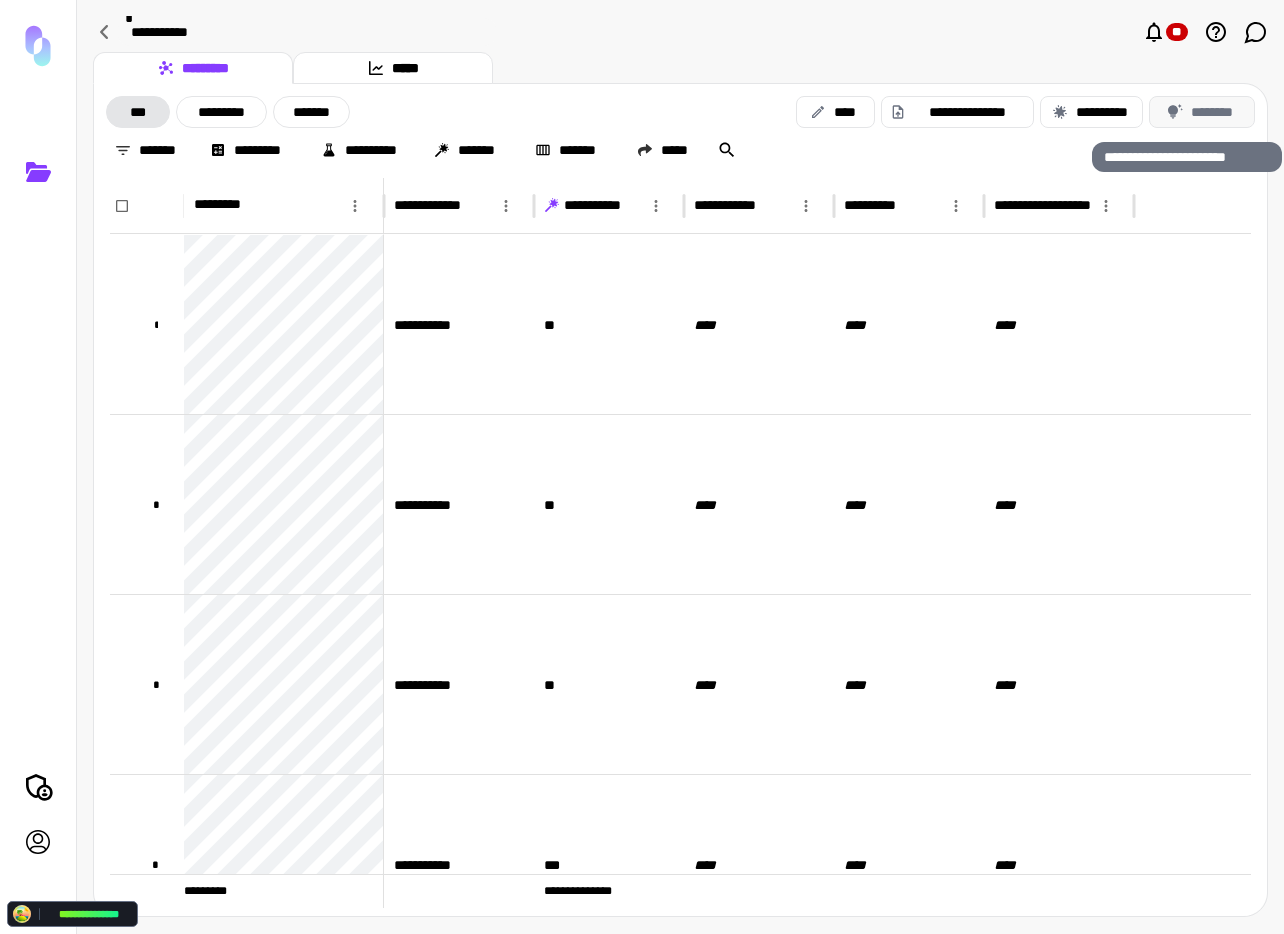 click on "********" at bounding box center [1202, 112] 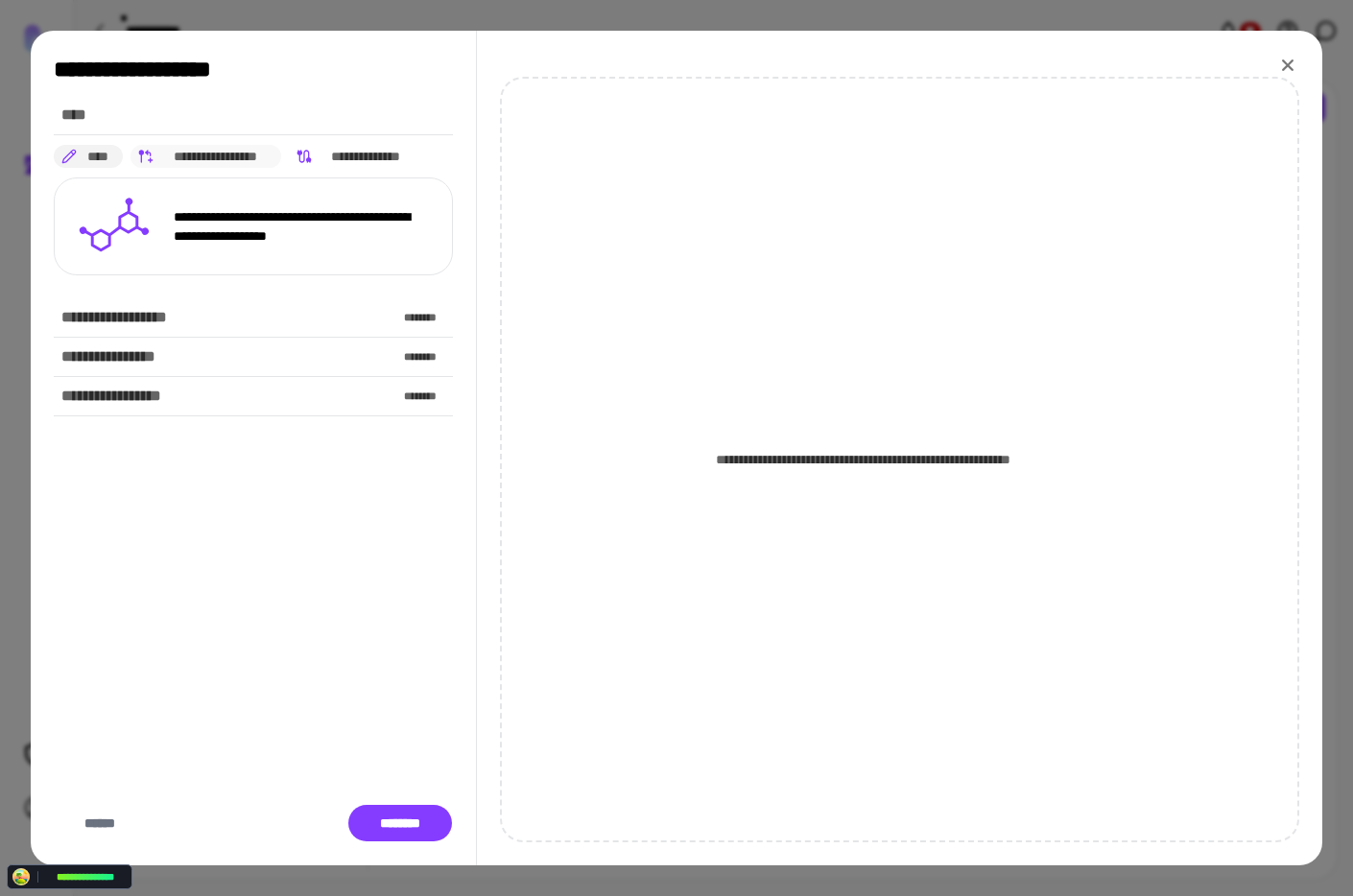 click on "**********" at bounding box center (216, 156) 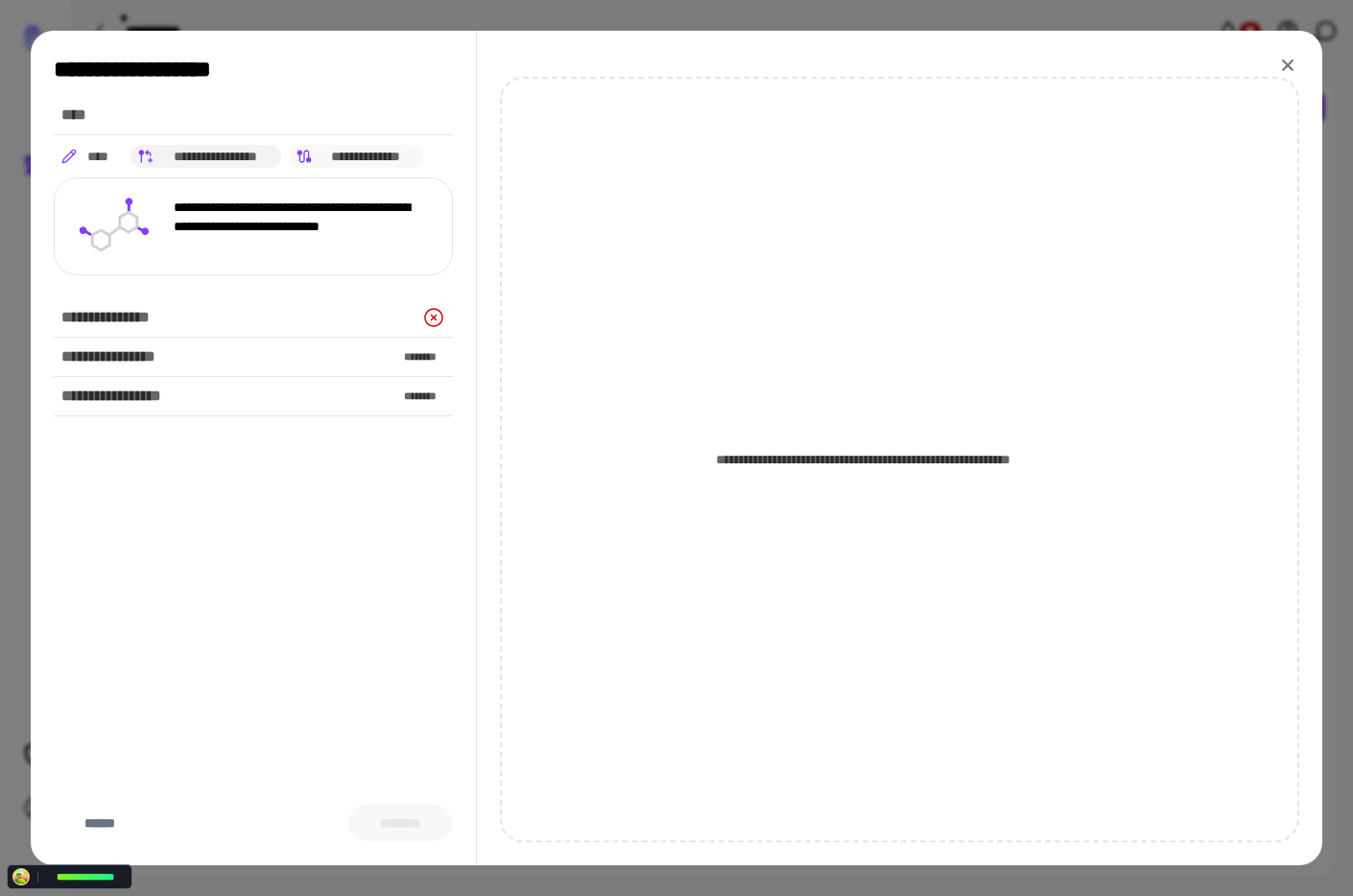 click on "**********" at bounding box center [366, 156] 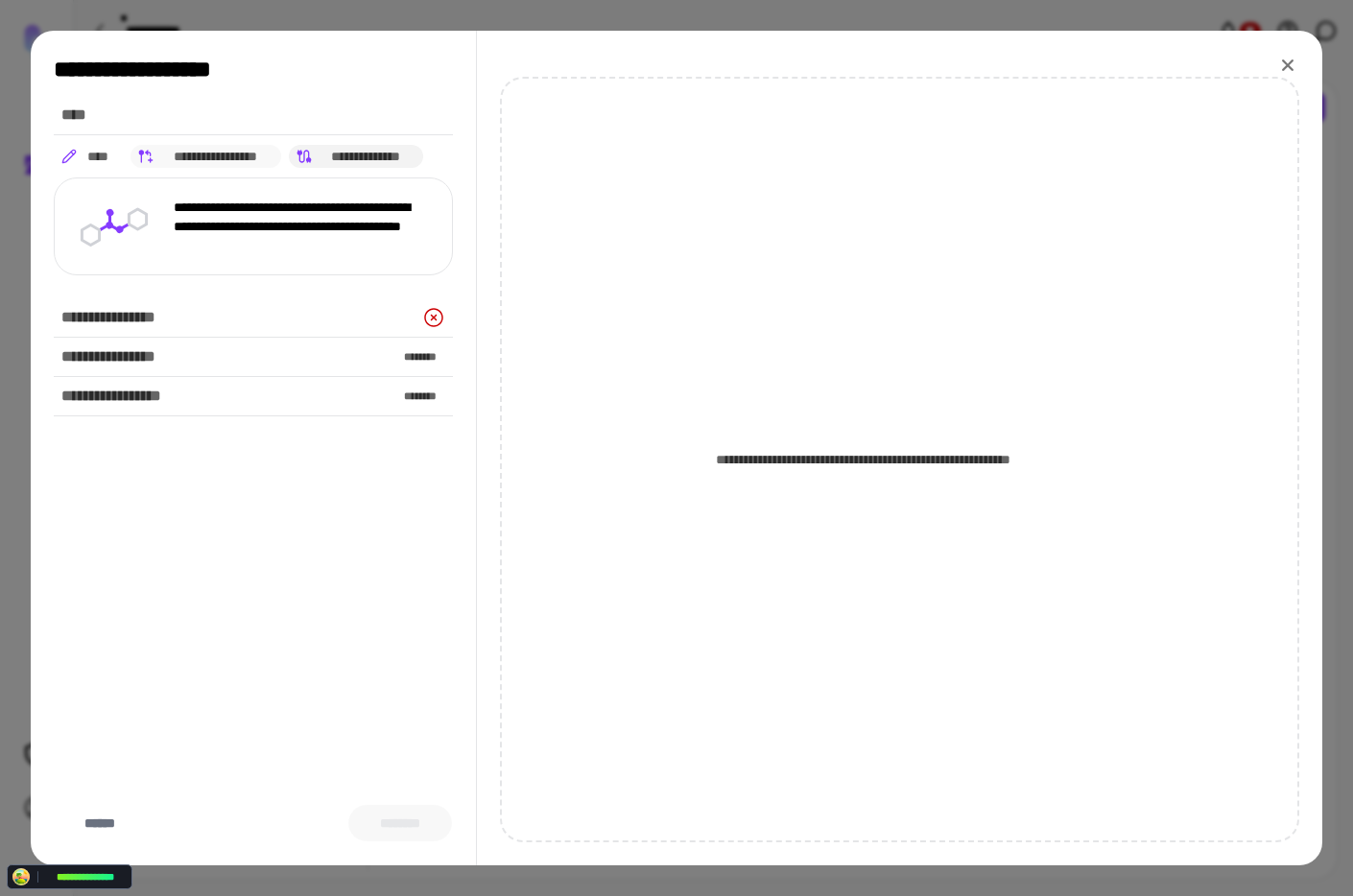 click on "**********" at bounding box center (206, 156) 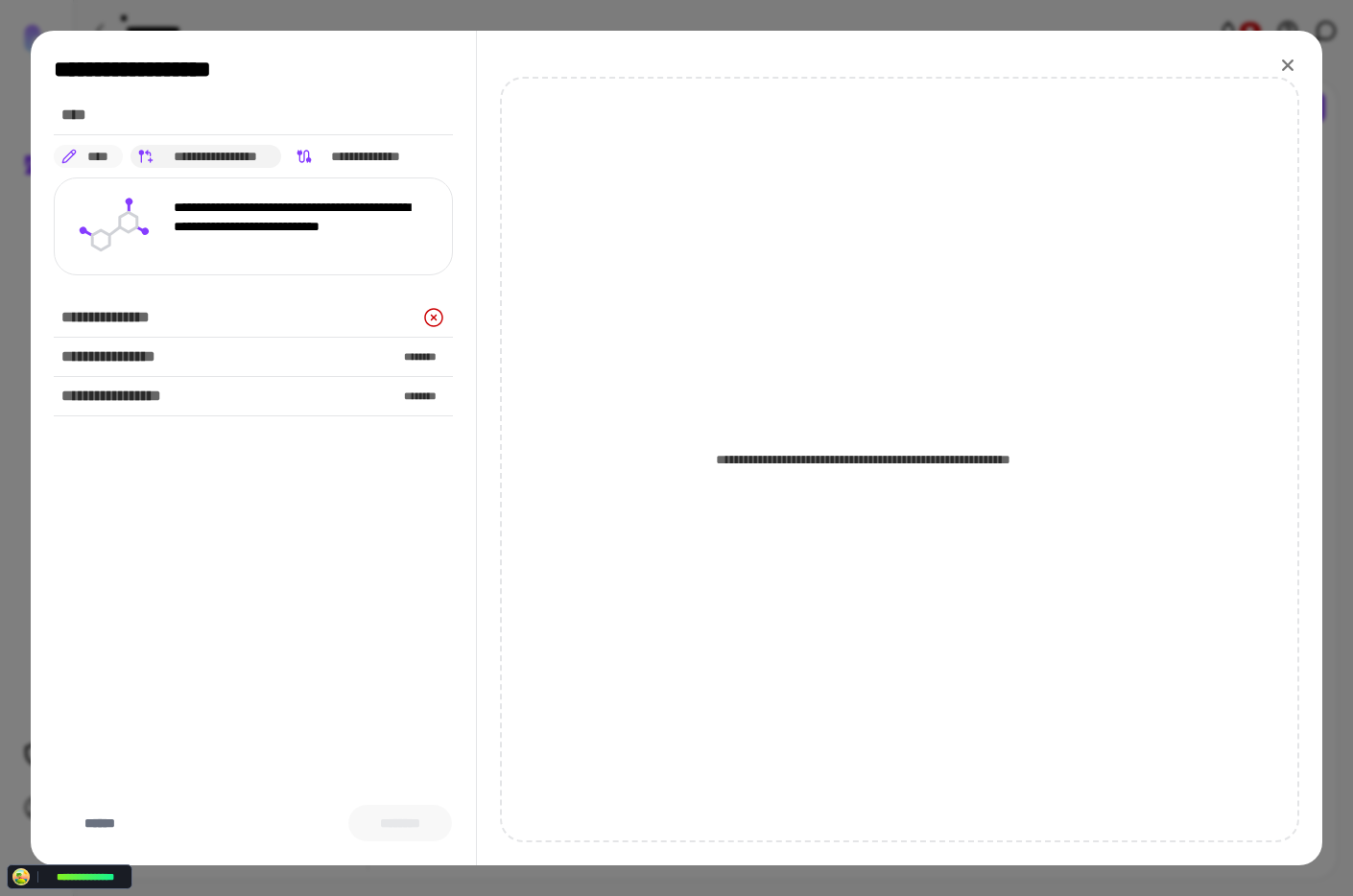 click on "****" at bounding box center [98, 156] 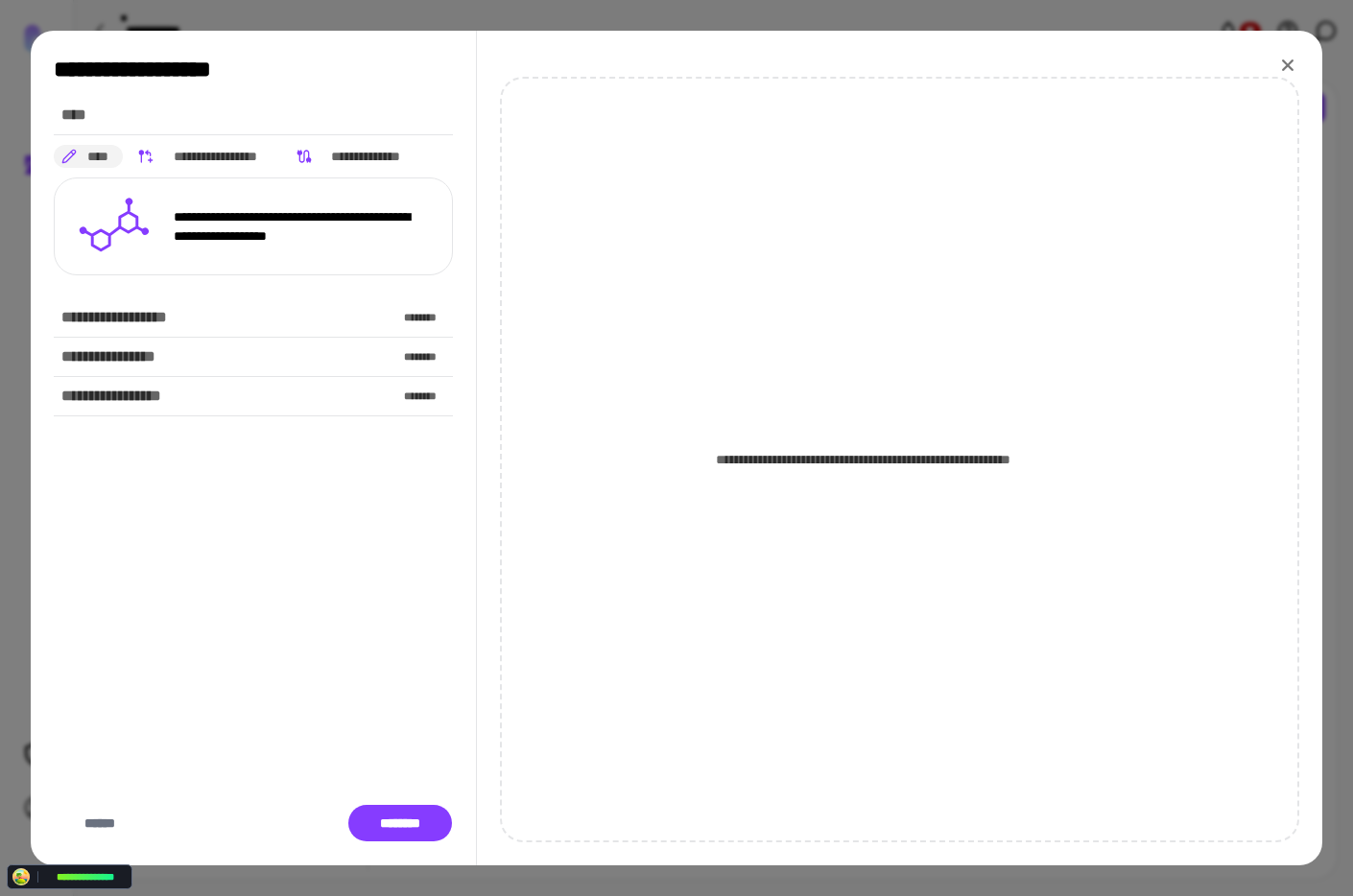 click on "**********" at bounding box center [676, 448] 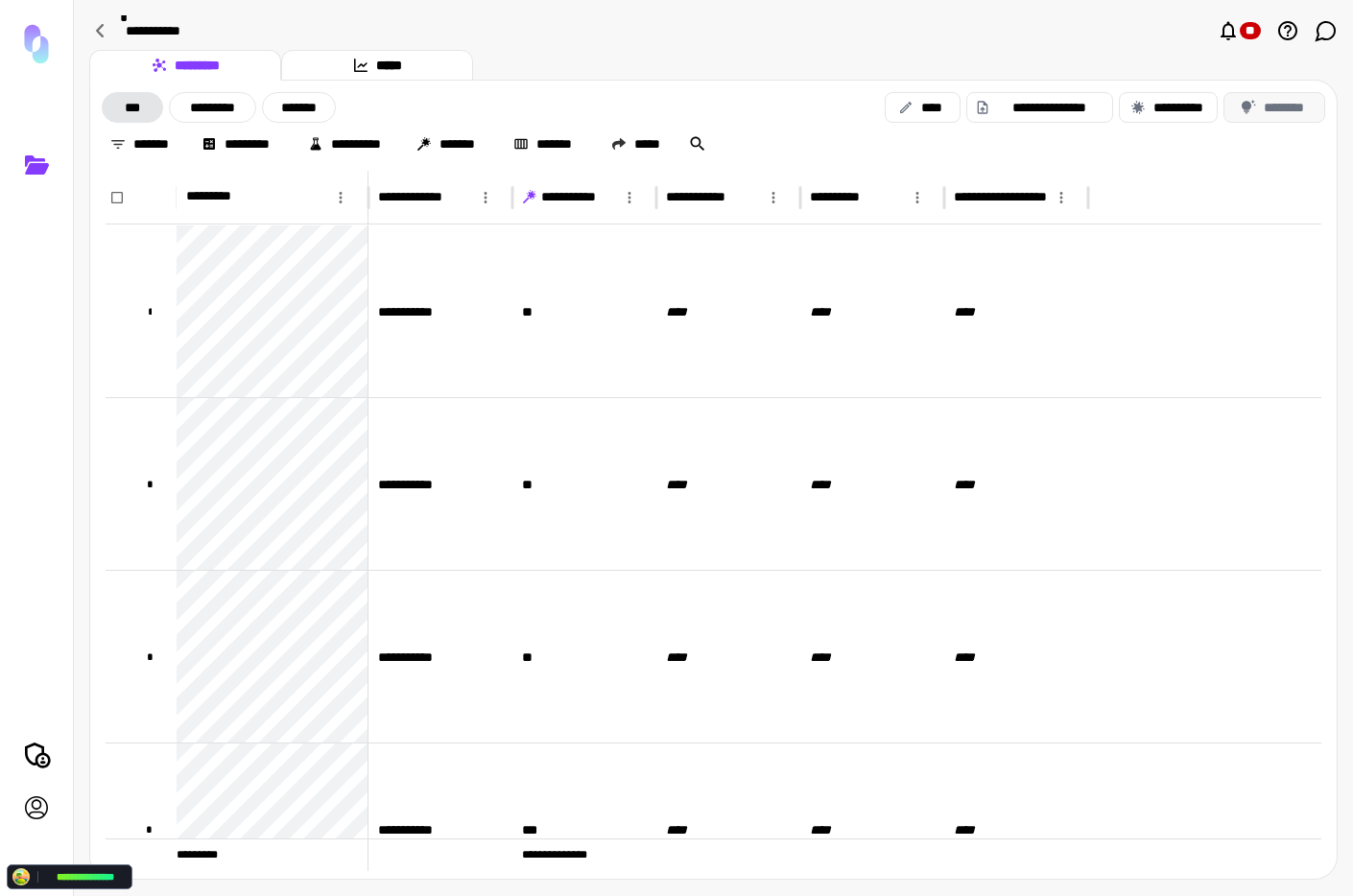 click on "********" at bounding box center [1274, 107] 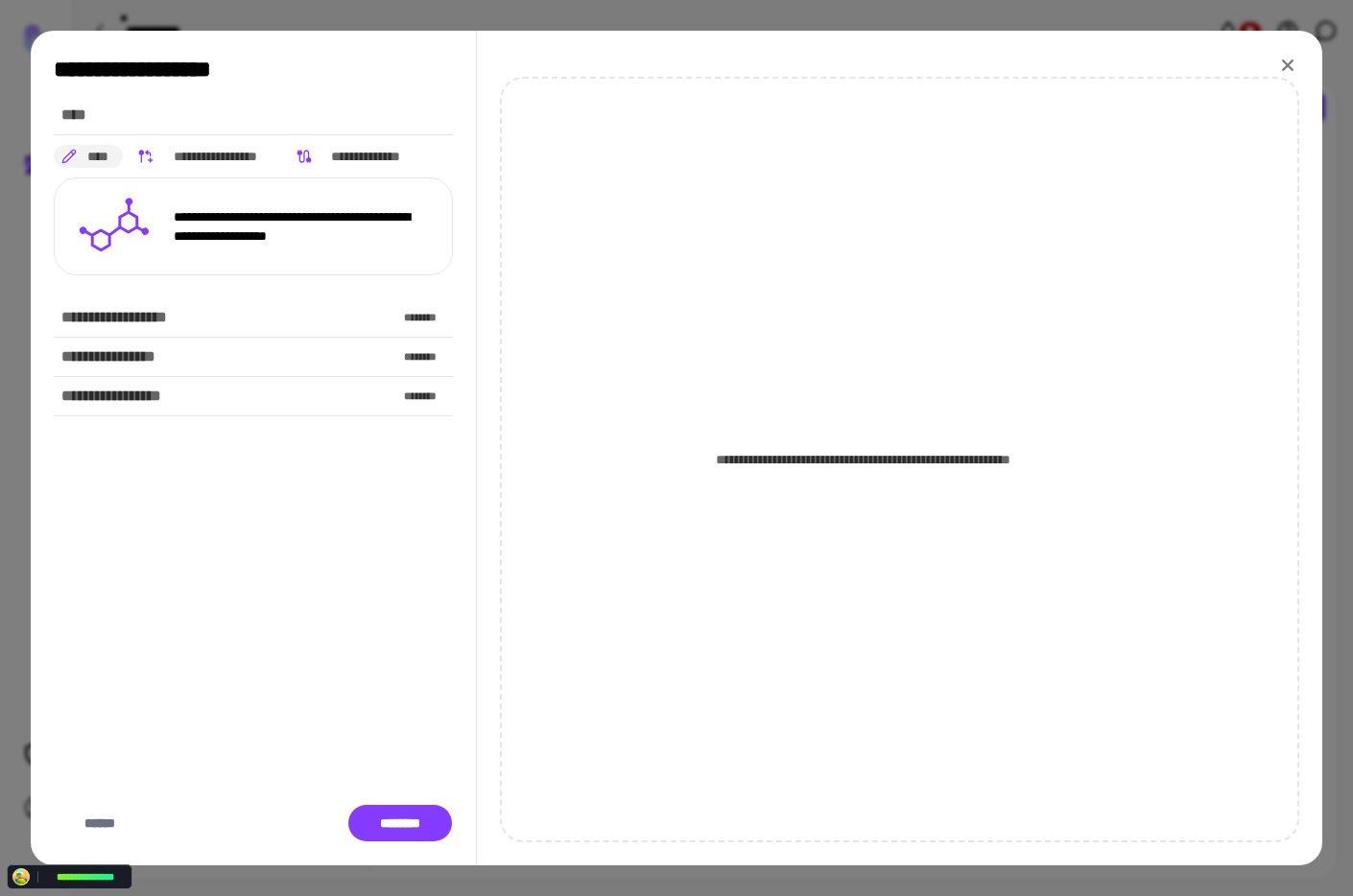 click 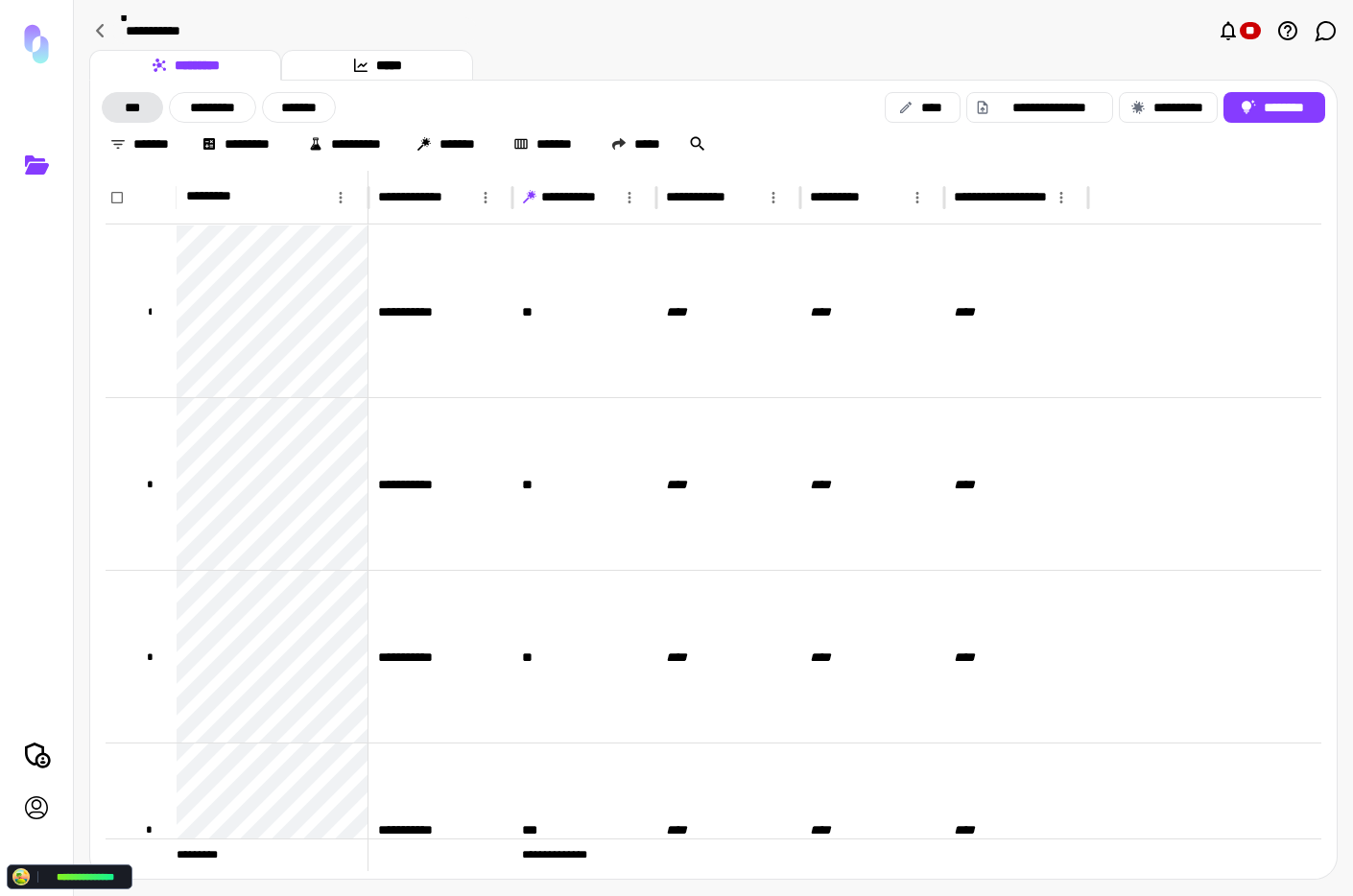 click on "********* *****" at bounding box center (713, 65) 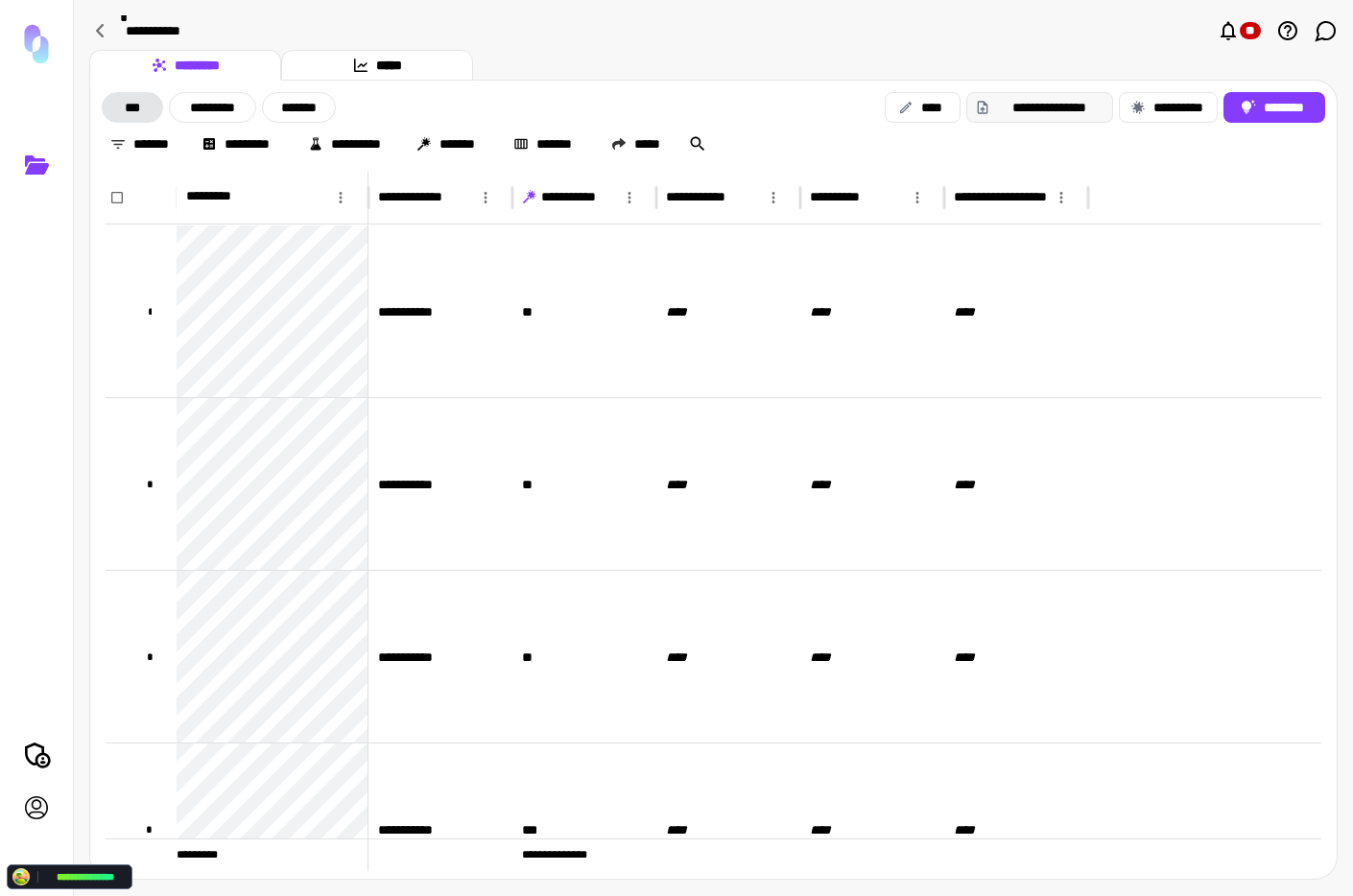drag, startPoint x: 1037, startPoint y: 130, endPoint x: 1009, endPoint y: 112, distance: 33.286634 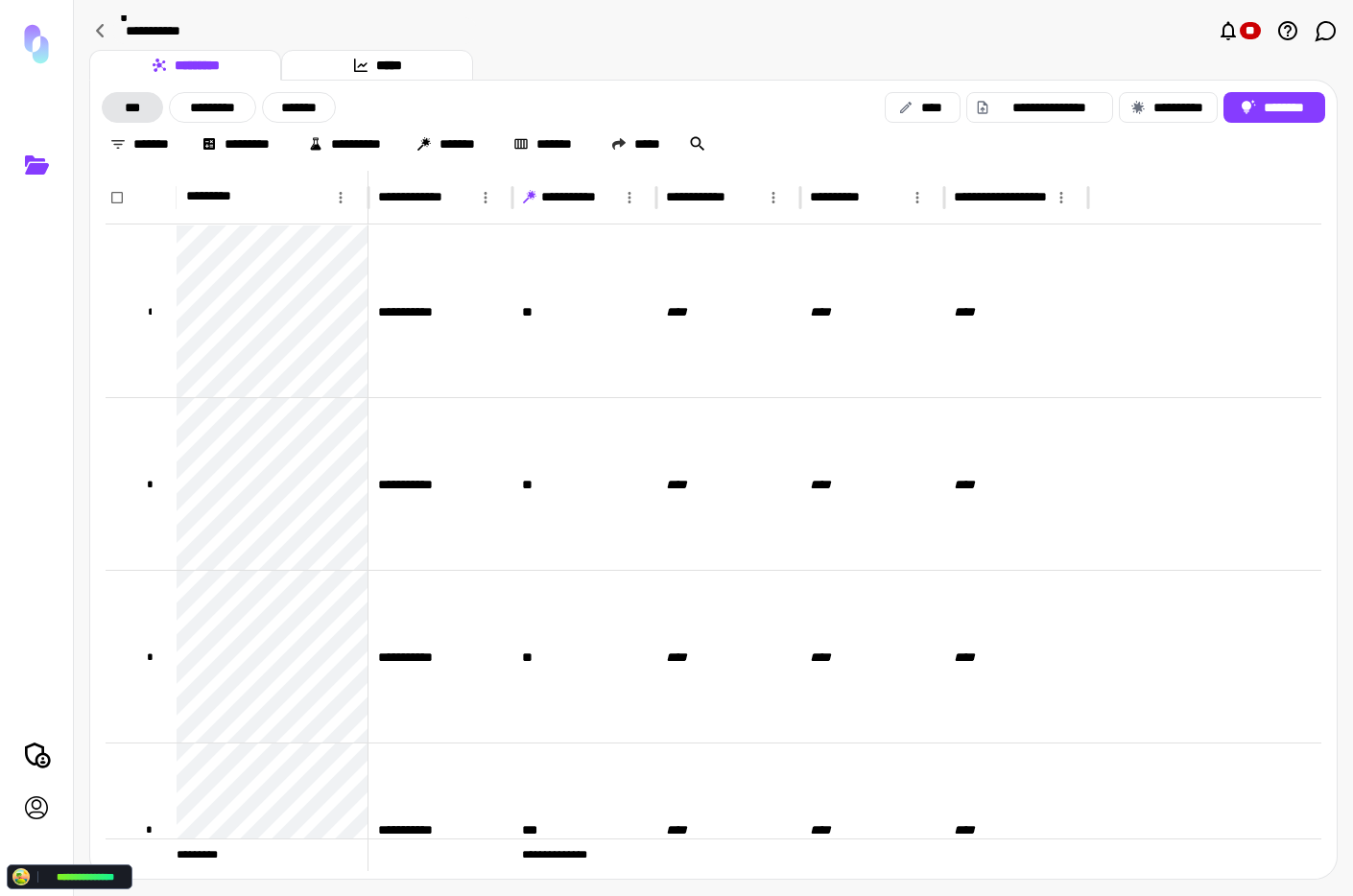 drag, startPoint x: 999, startPoint y: 105, endPoint x: 916, endPoint y: 127, distance: 85.86617 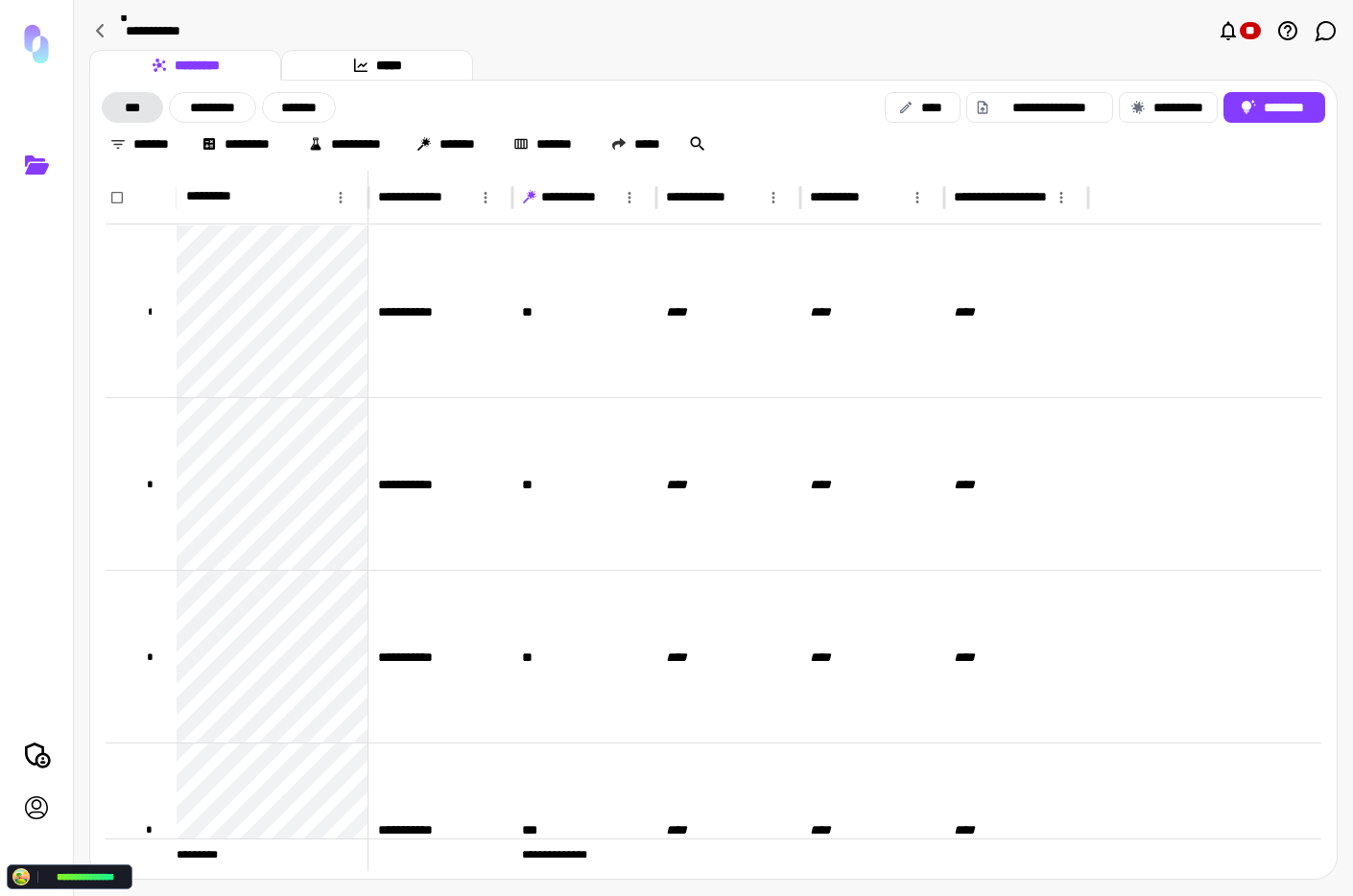 drag, startPoint x: 926, startPoint y: 113, endPoint x: 894, endPoint y: 163, distance: 59.363288 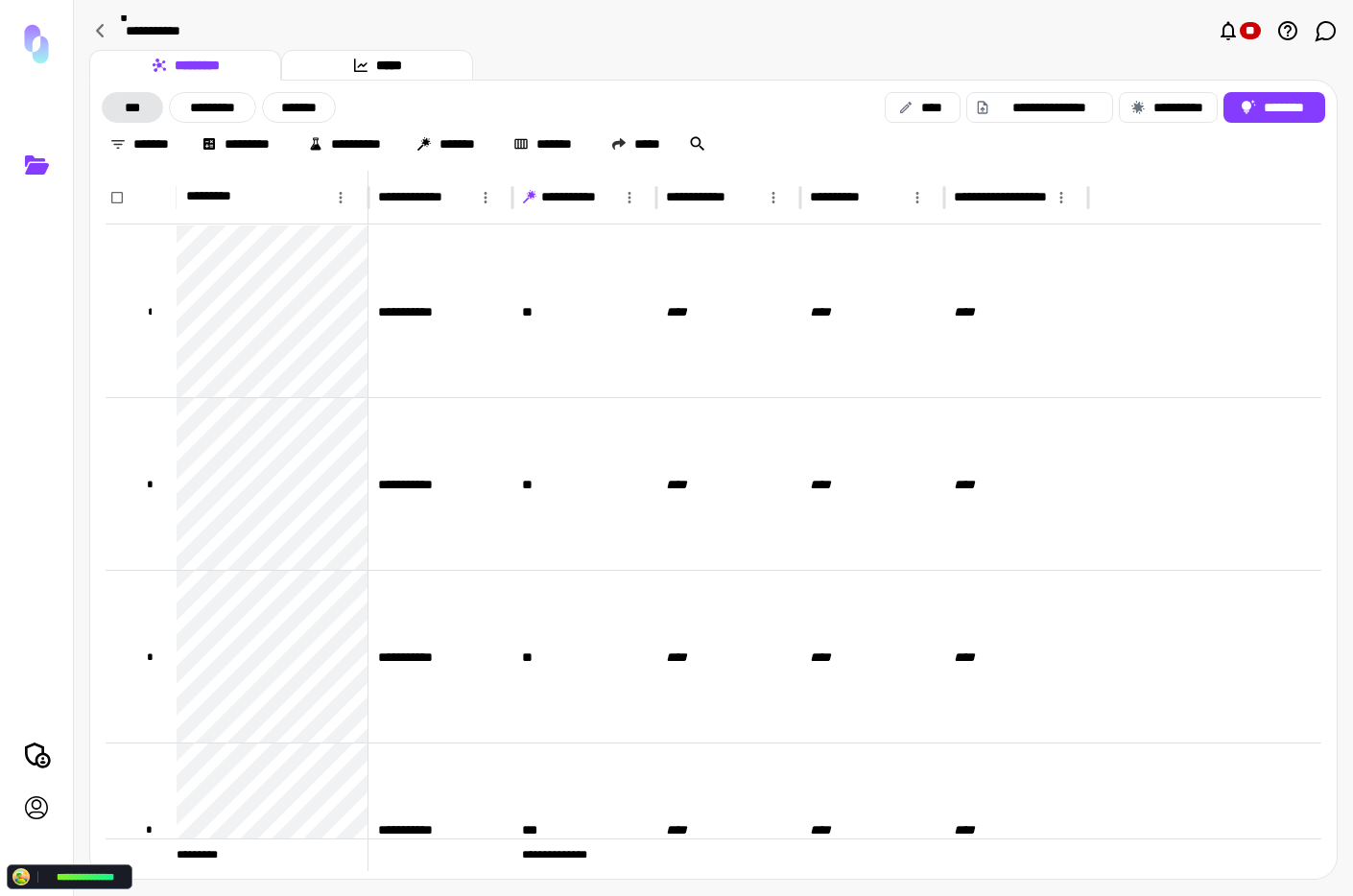 drag, startPoint x: 1163, startPoint y: 113, endPoint x: 1134, endPoint y: 154, distance: 50.21952 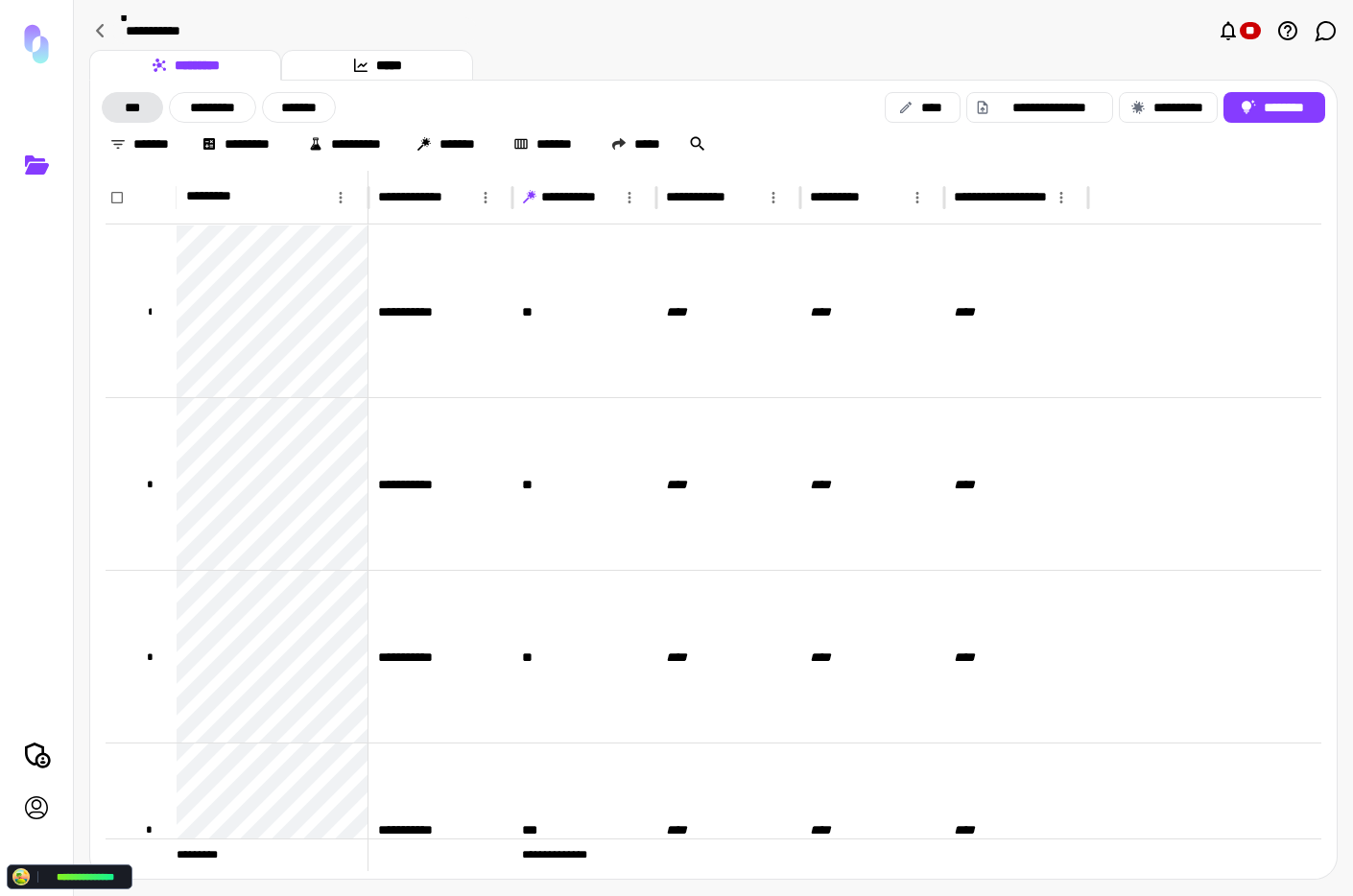 drag, startPoint x: 1137, startPoint y: 111, endPoint x: 1113, endPoint y: 143, distance: 40 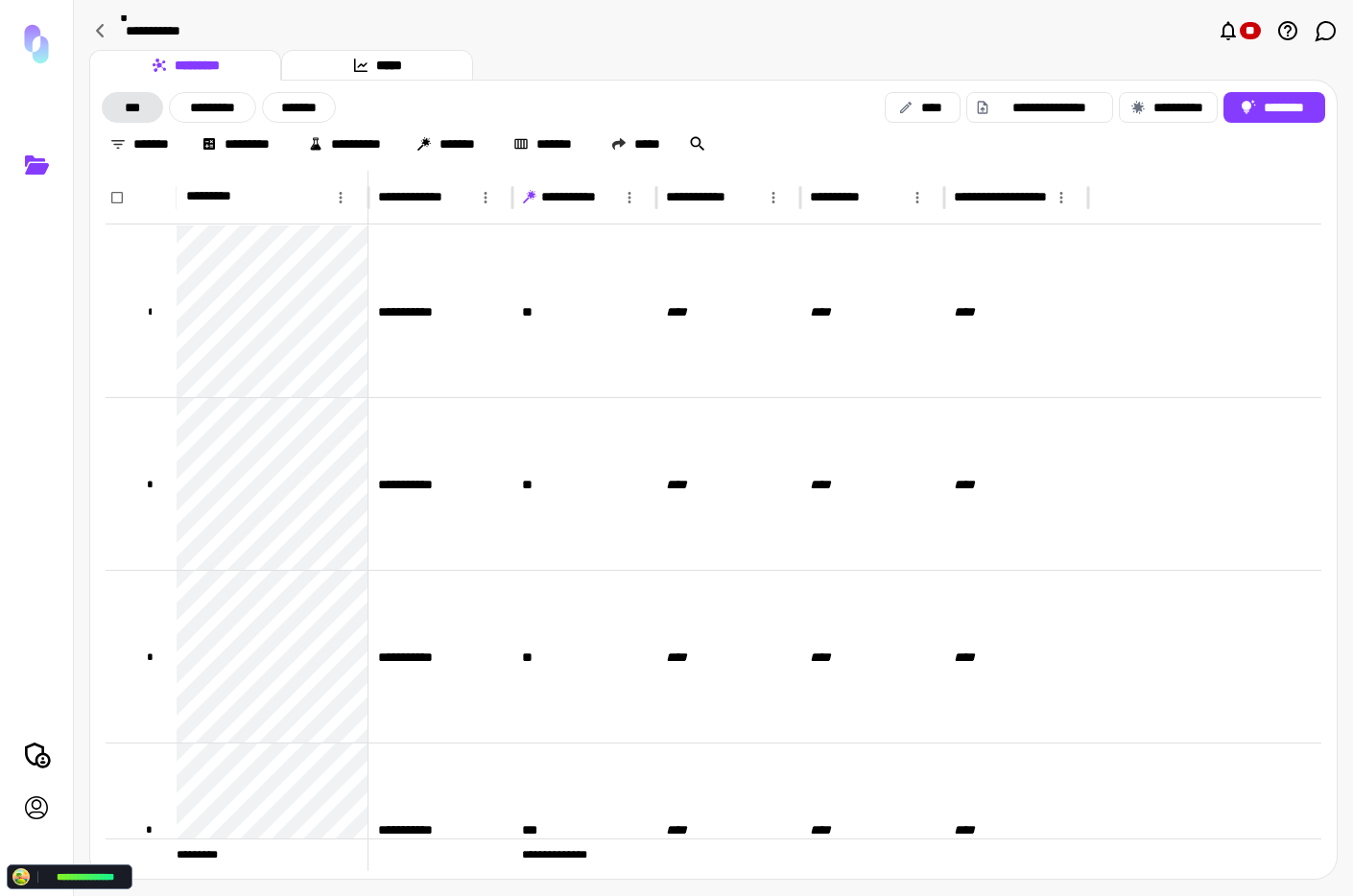 click on "********* *****" at bounding box center [713, 65] 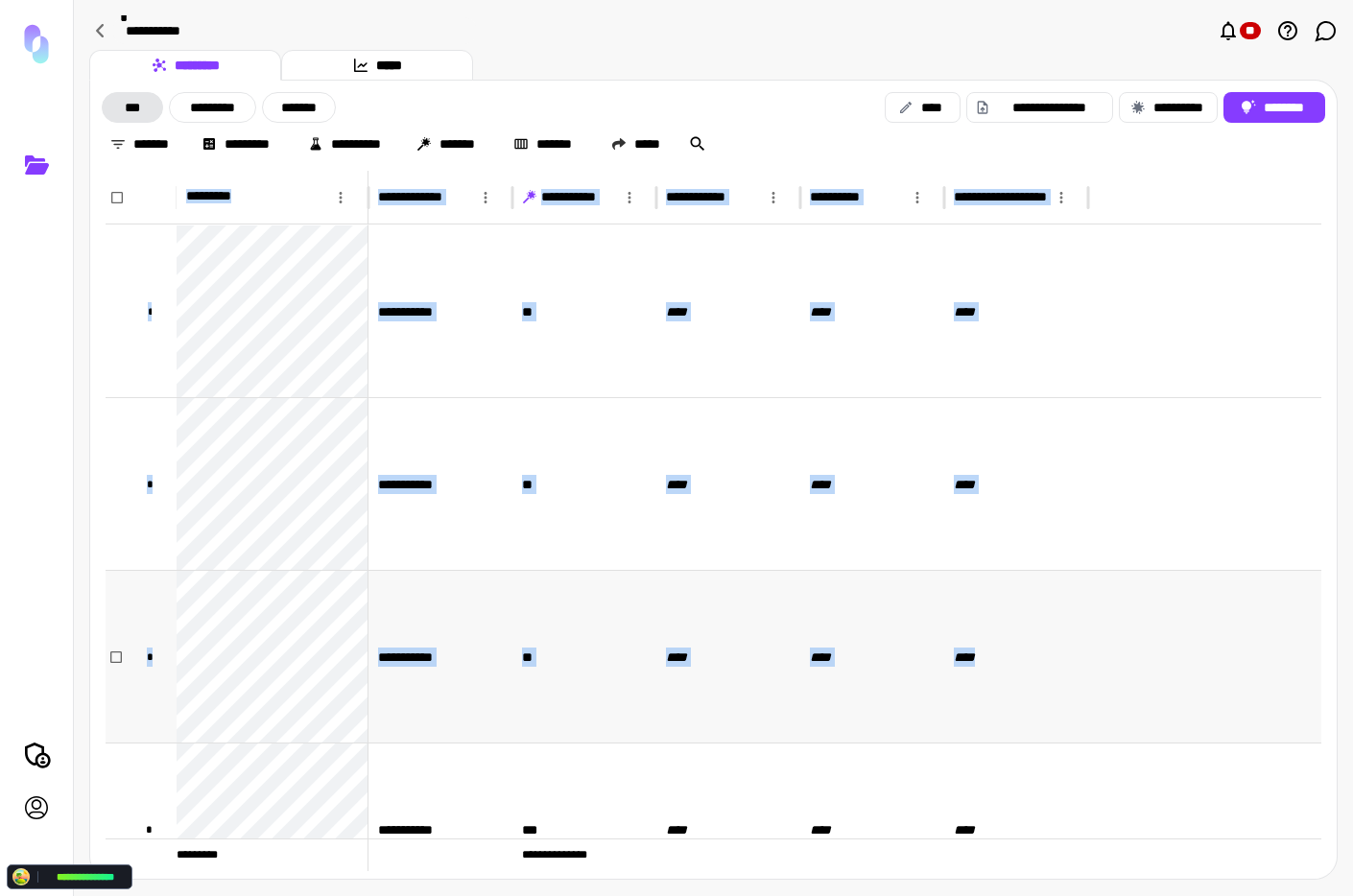 drag, startPoint x: 551, startPoint y: 90, endPoint x: 1193, endPoint y: 583, distance: 809.4523 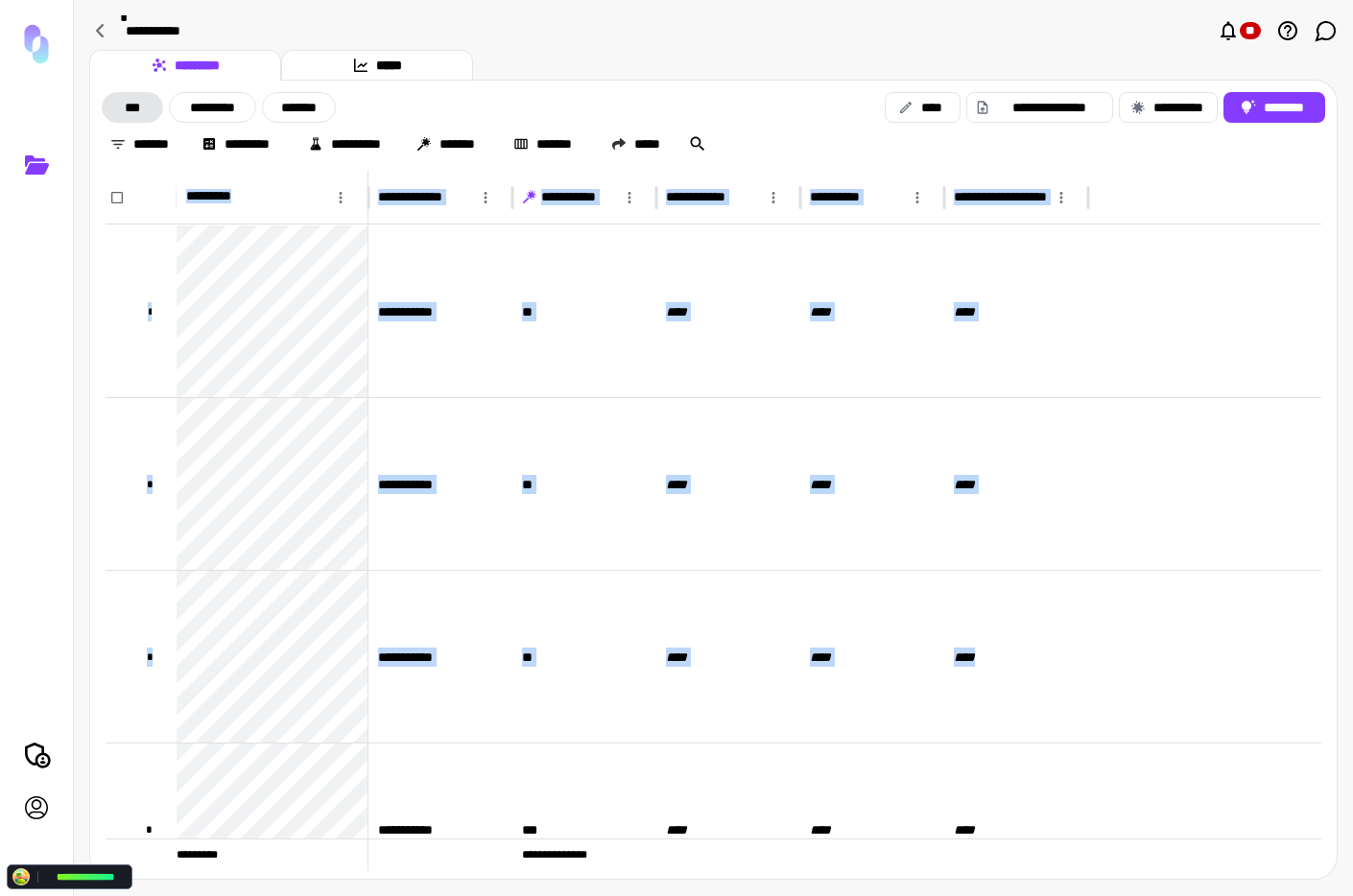 scroll, scrollTop: 108, scrollLeft: 0, axis: vertical 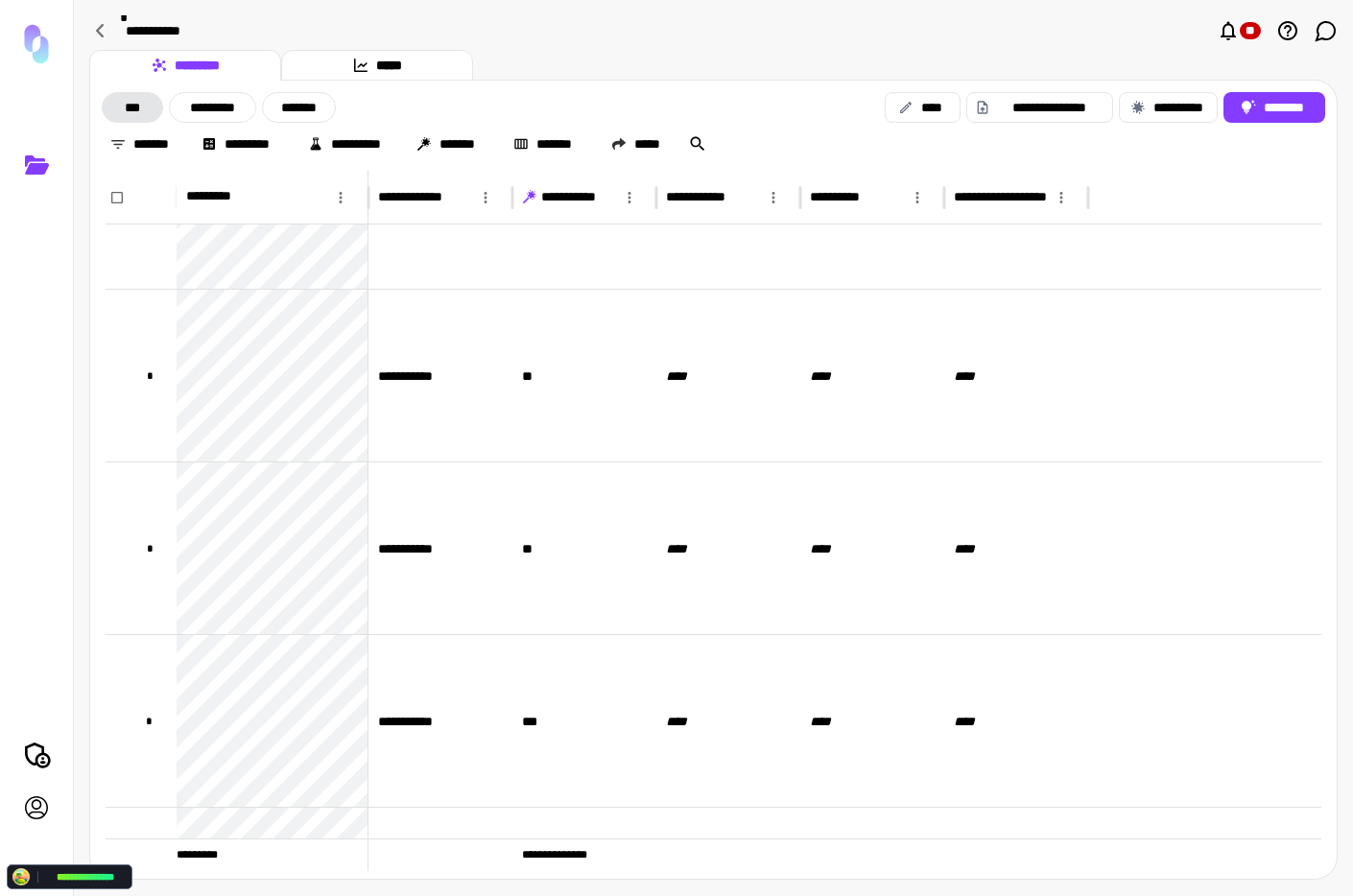 click on "**********" at bounding box center (713, 31) 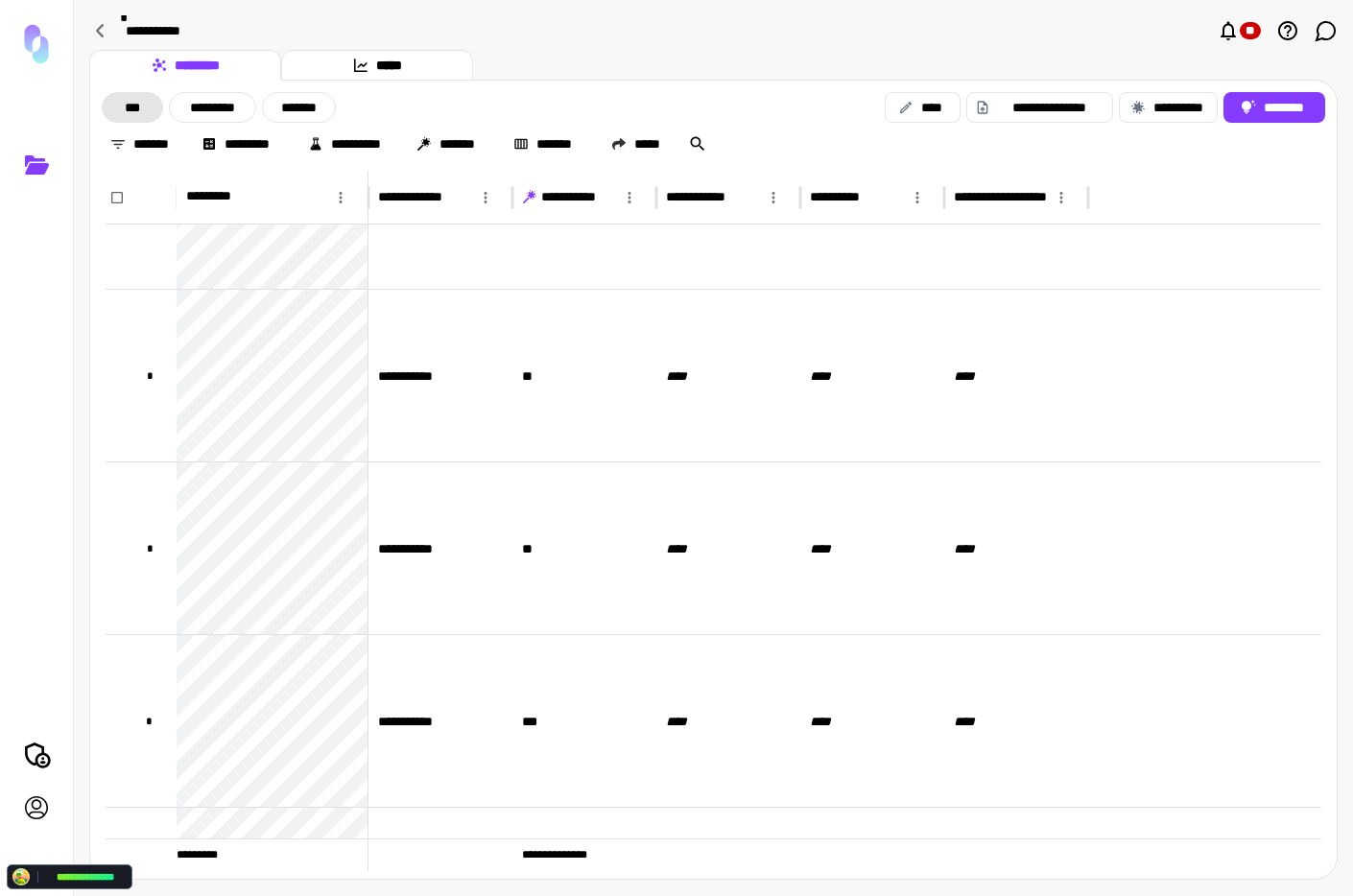 scroll, scrollTop: 0, scrollLeft: 0, axis: both 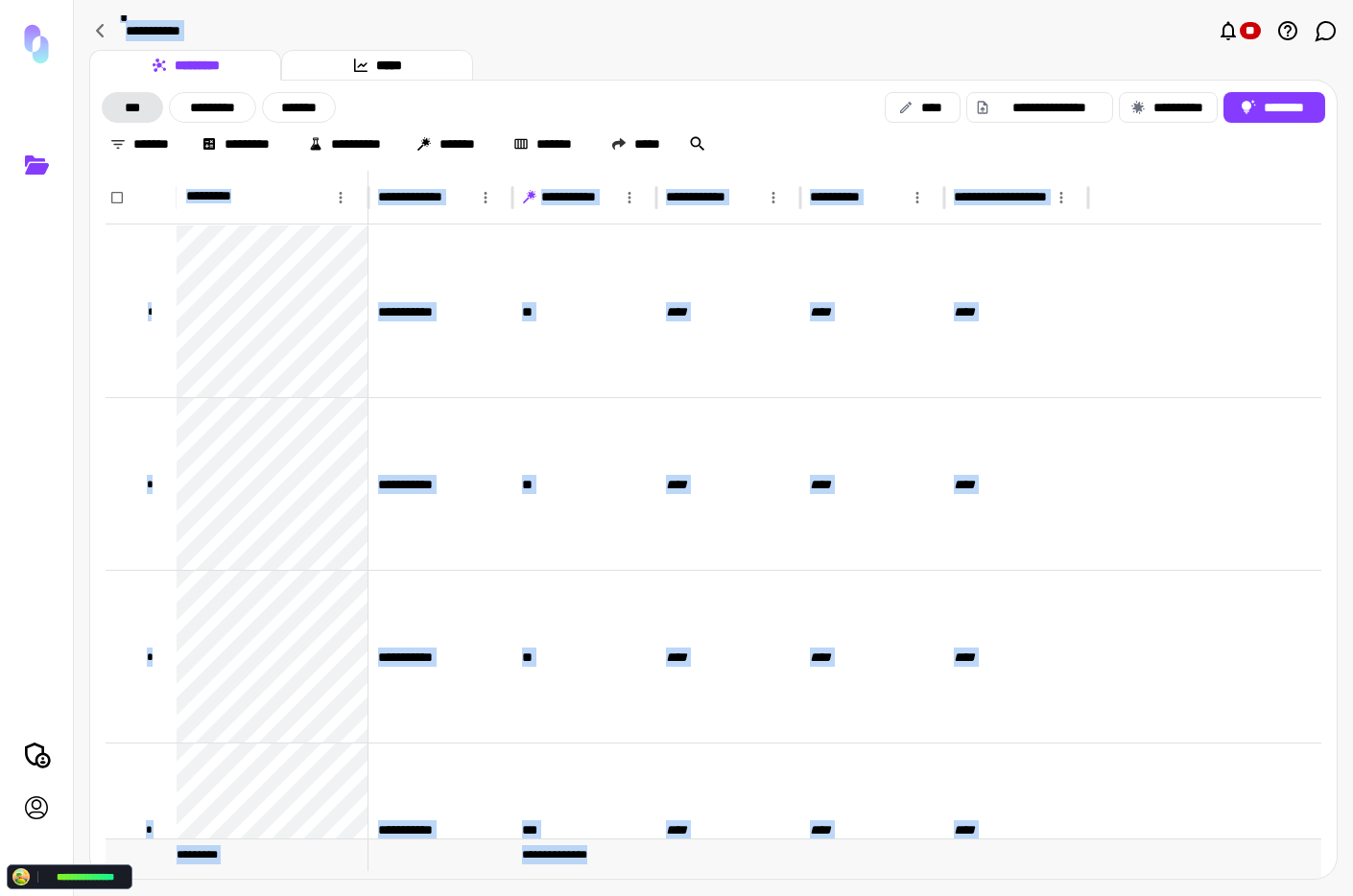 drag, startPoint x: 94, startPoint y: 12, endPoint x: 1287, endPoint y: 845, distance: 1455.0388 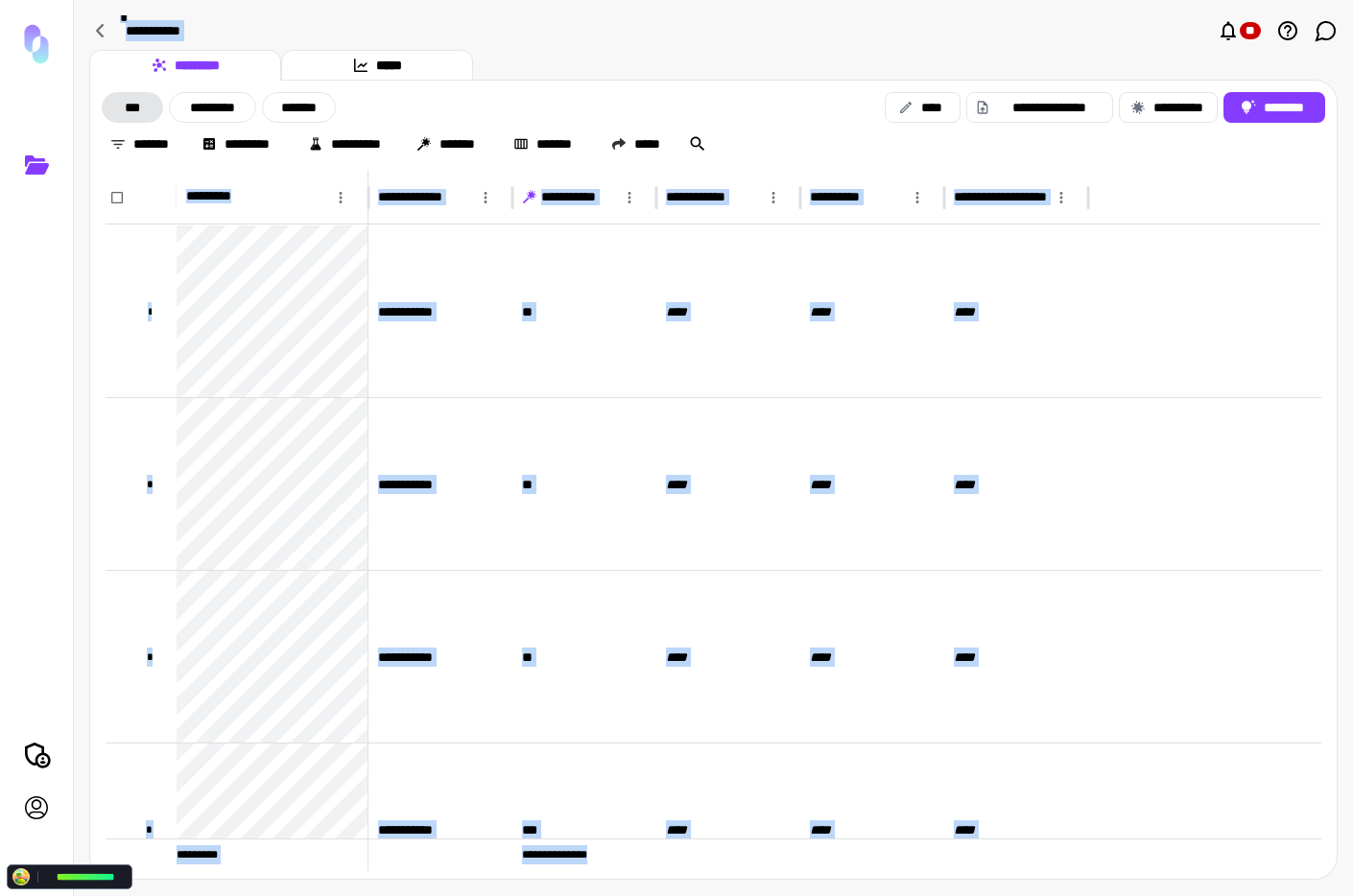 click on "********* *****" at bounding box center [713, 65] 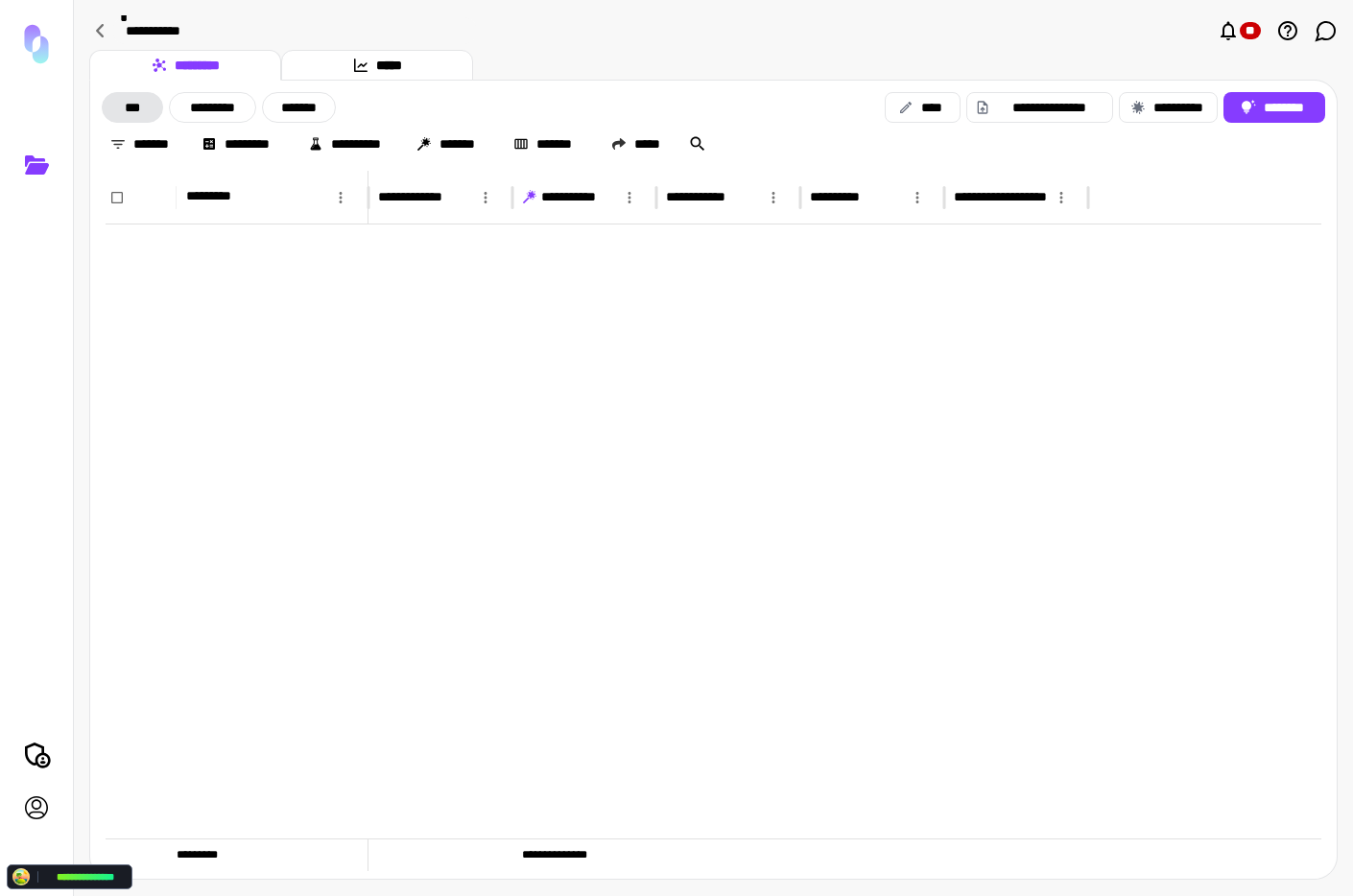 scroll, scrollTop: 1110, scrollLeft: 0, axis: vertical 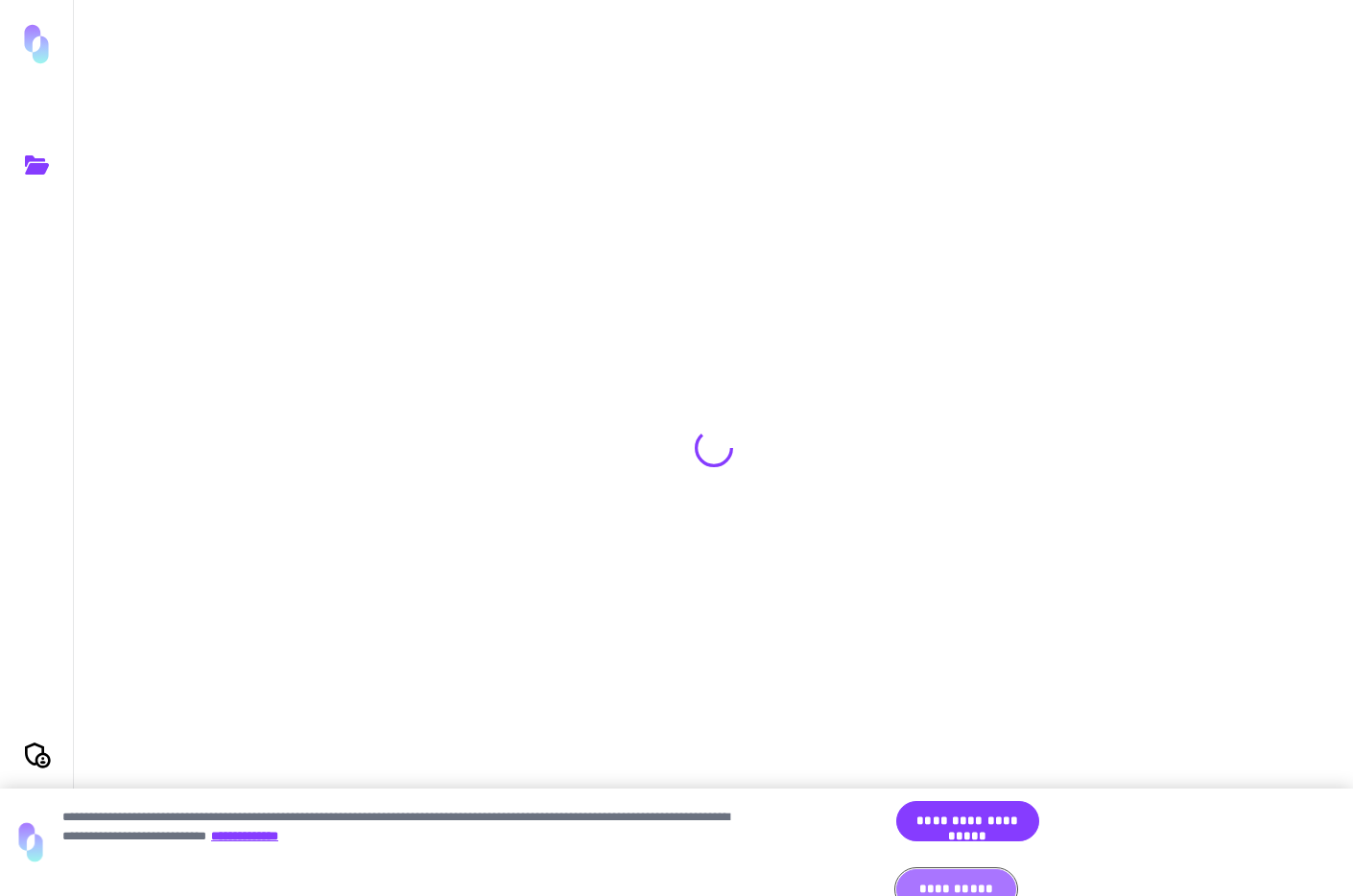 click on "**********" at bounding box center (956, 889) 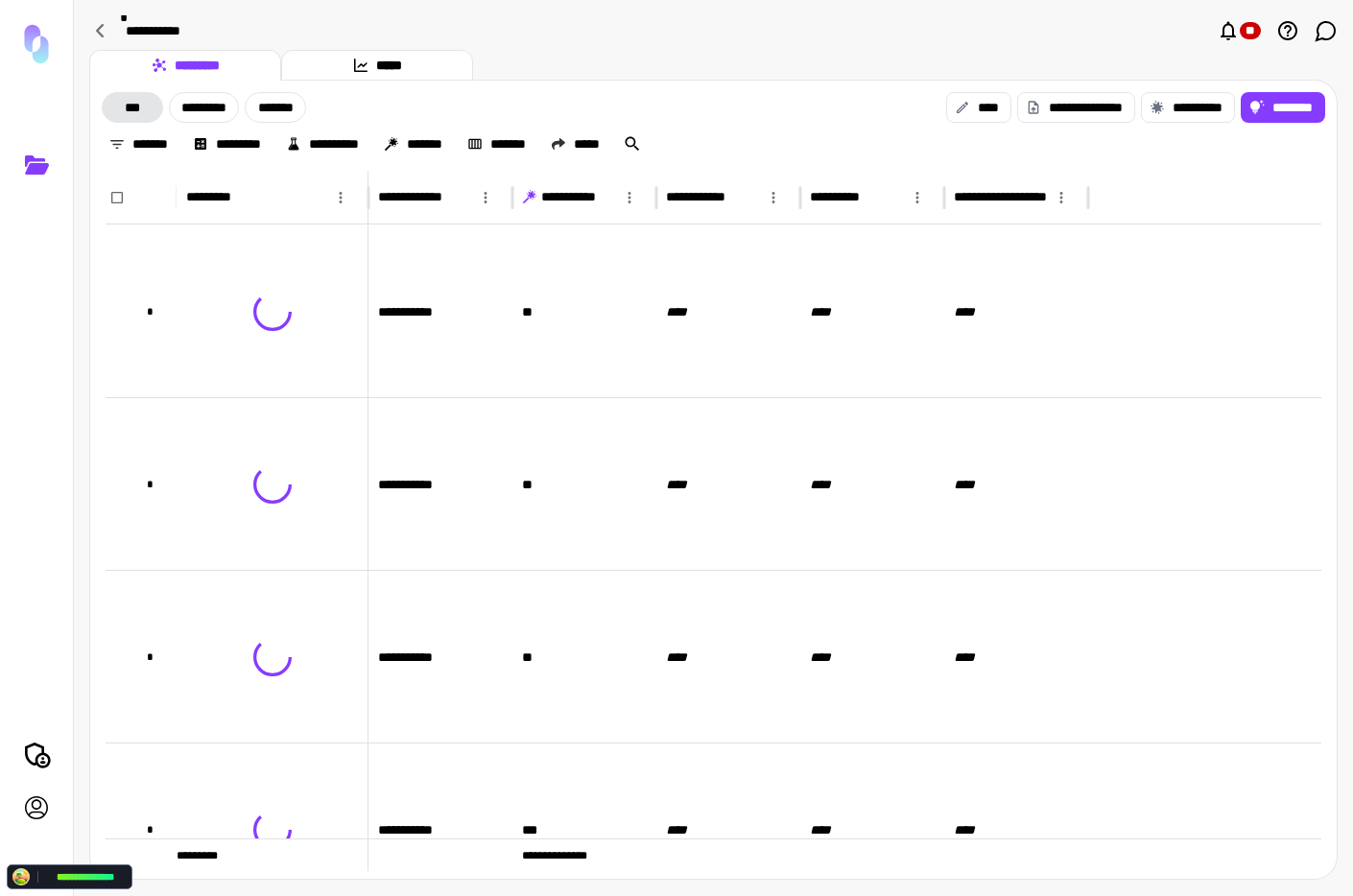 click on "*********" at bounding box center (228, 144) 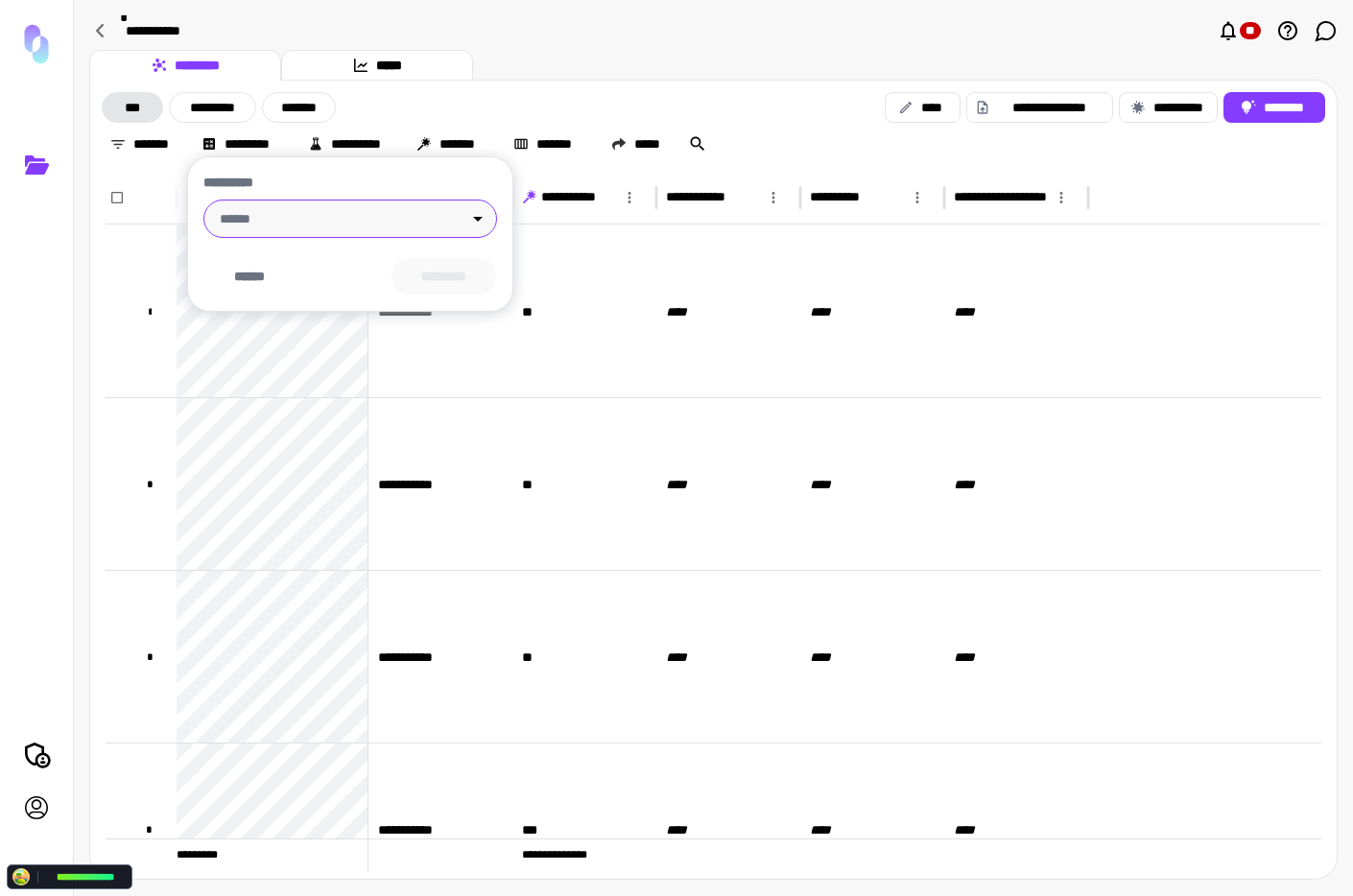 click on "**********" at bounding box center (676, 448) 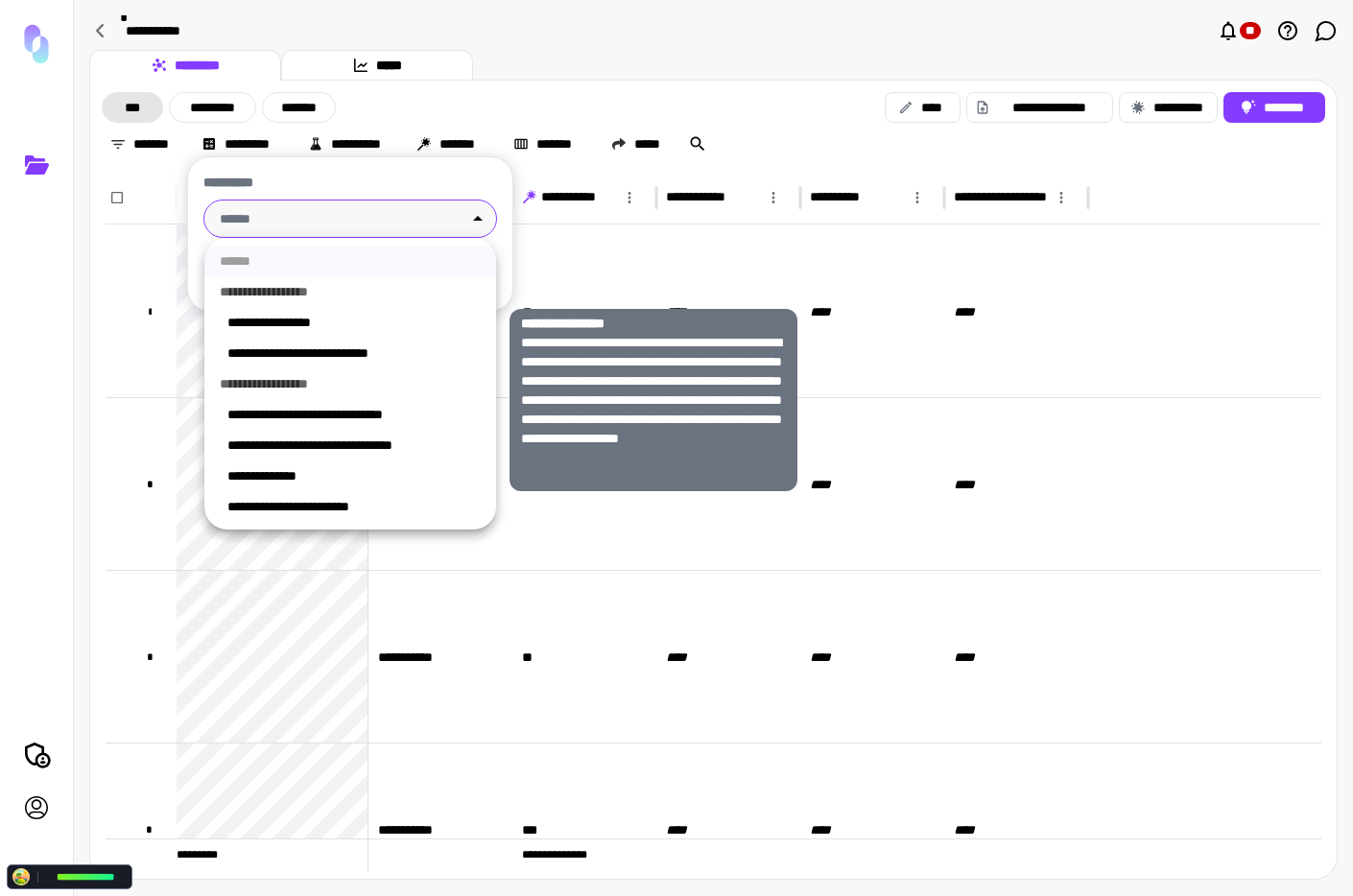 click on "**********" at bounding box center (354, 322) 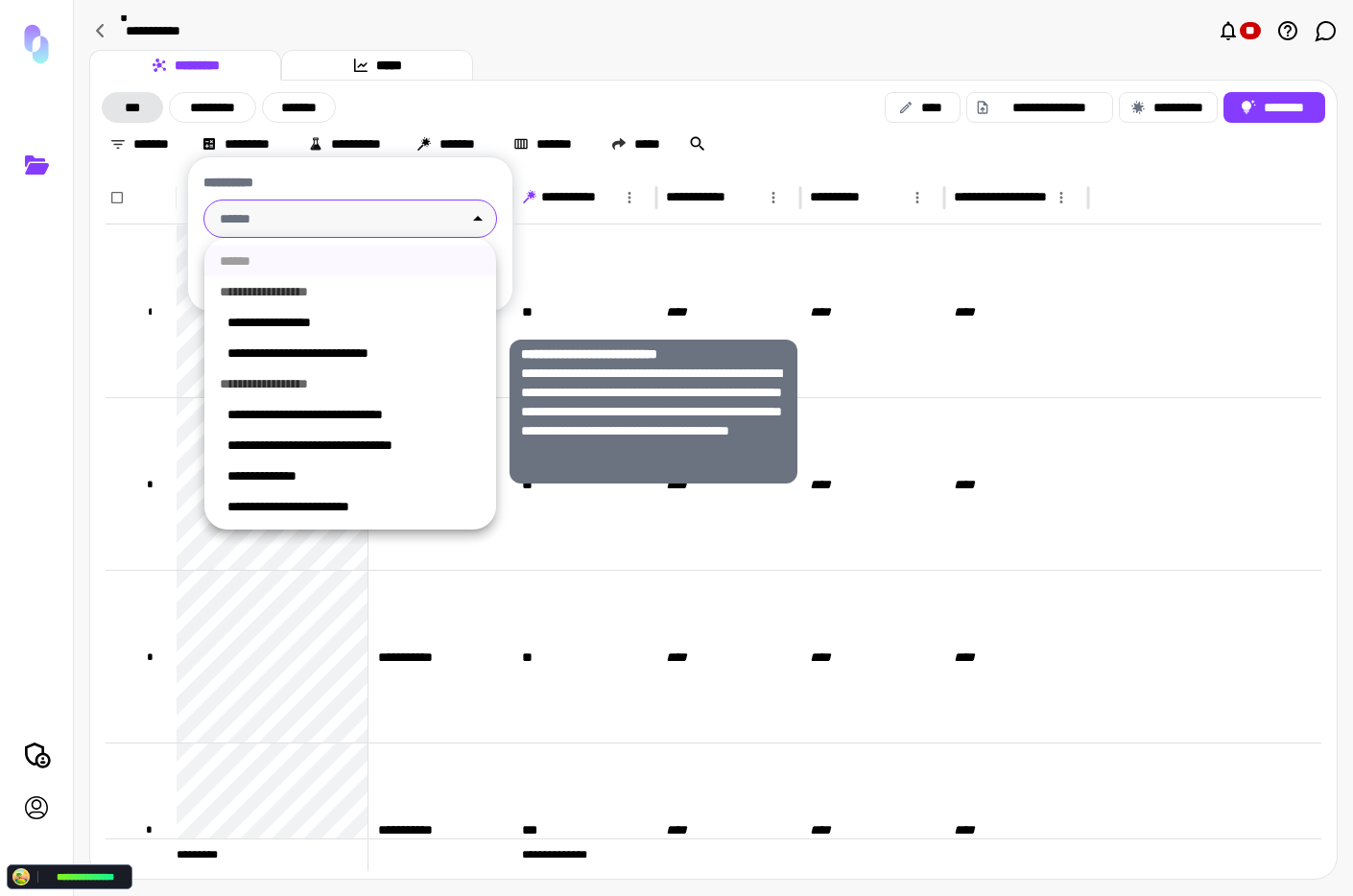 click on "**********" at bounding box center (354, 353) 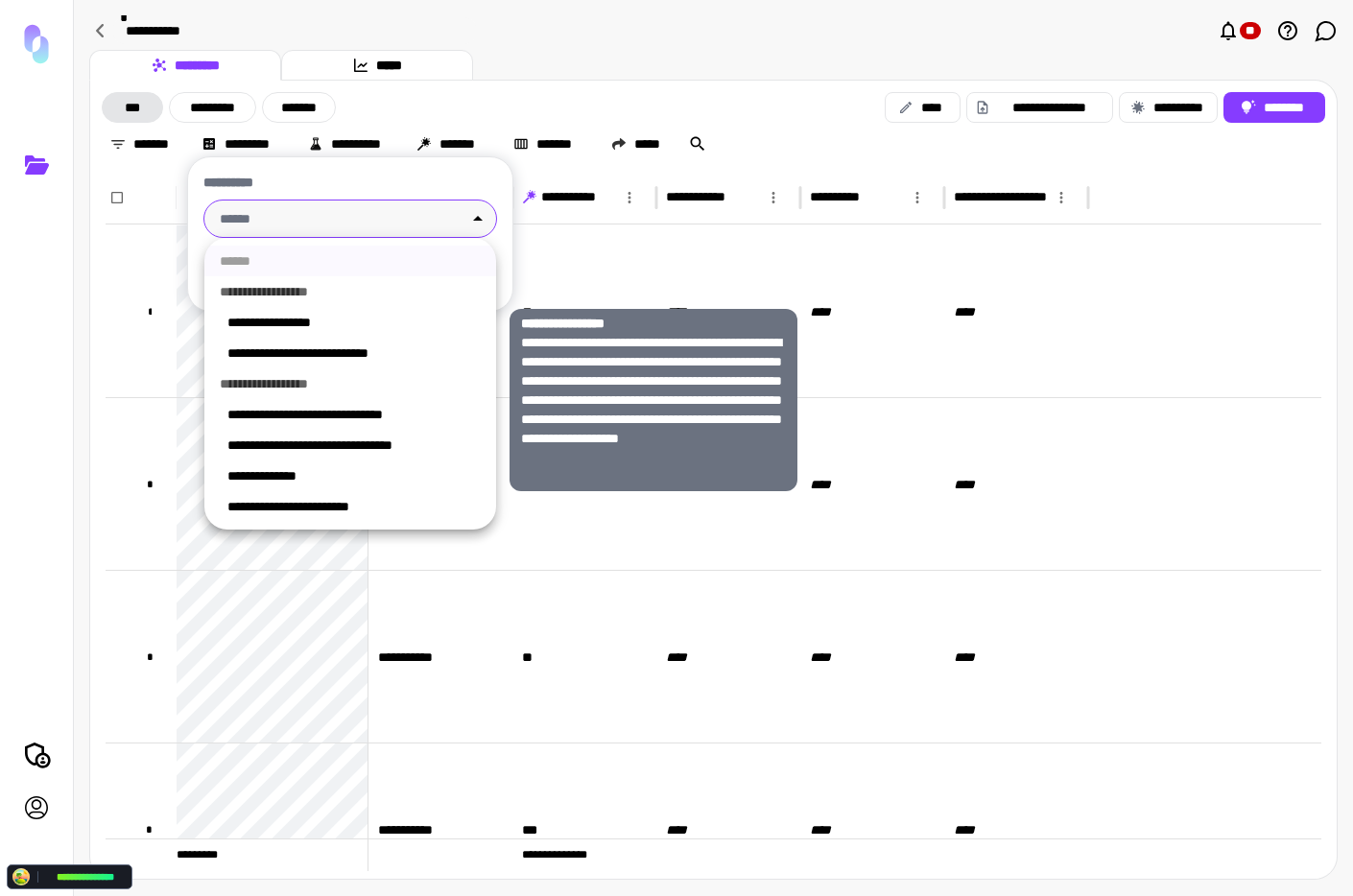 click on "**********" at bounding box center [354, 322] 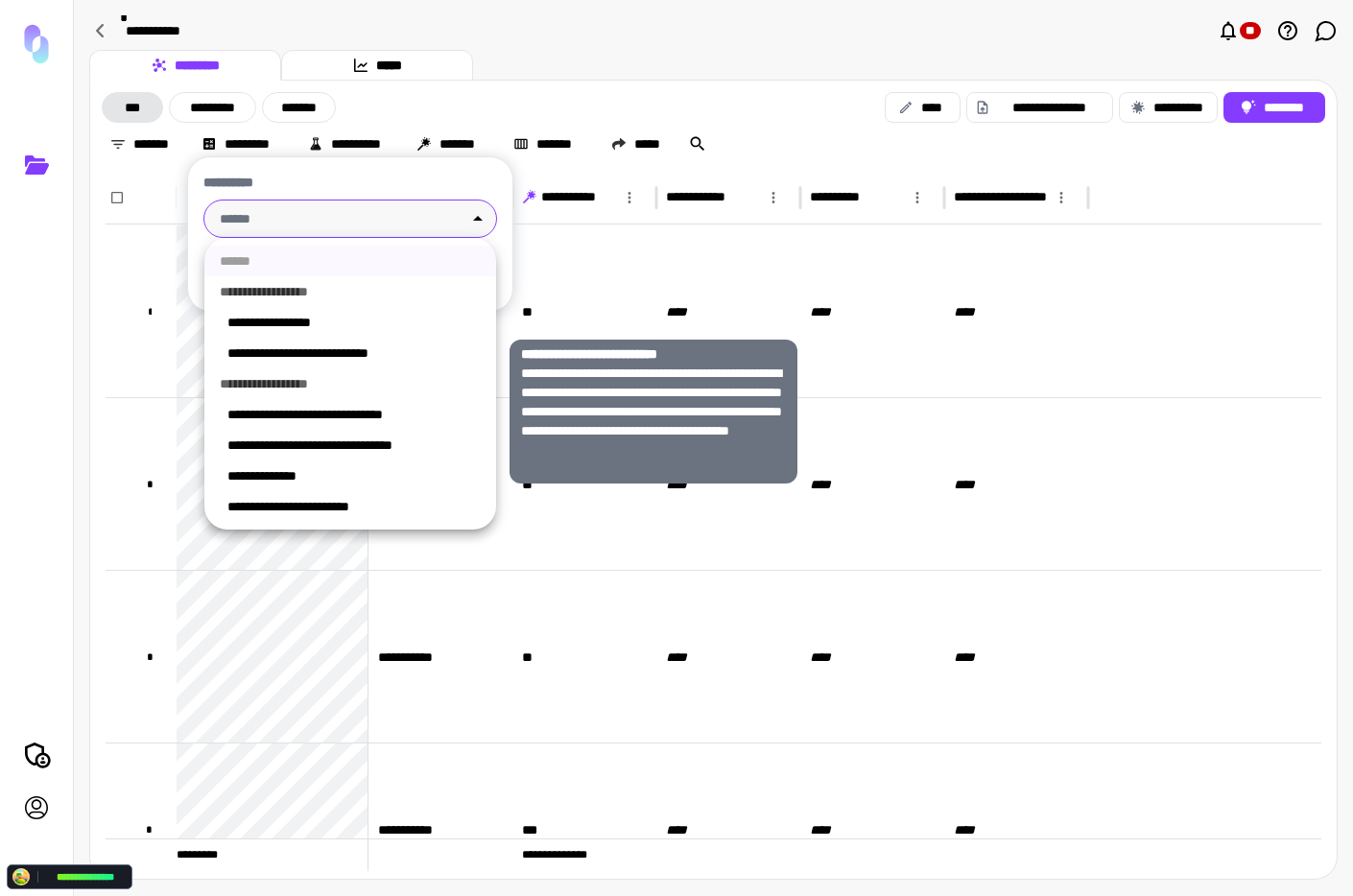 click on "**********" at bounding box center (354, 353) 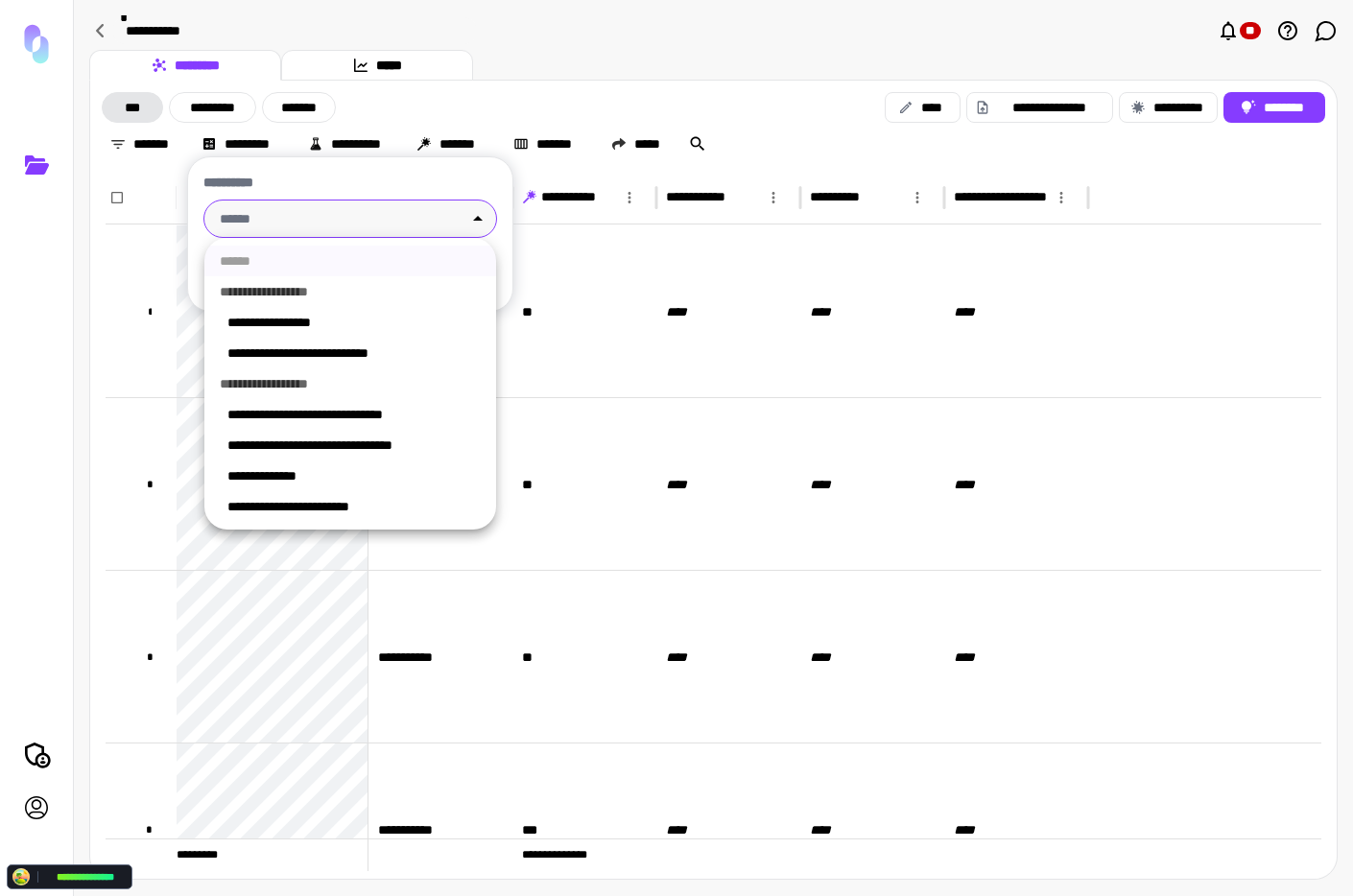 click on "**********" at bounding box center [354, 445] 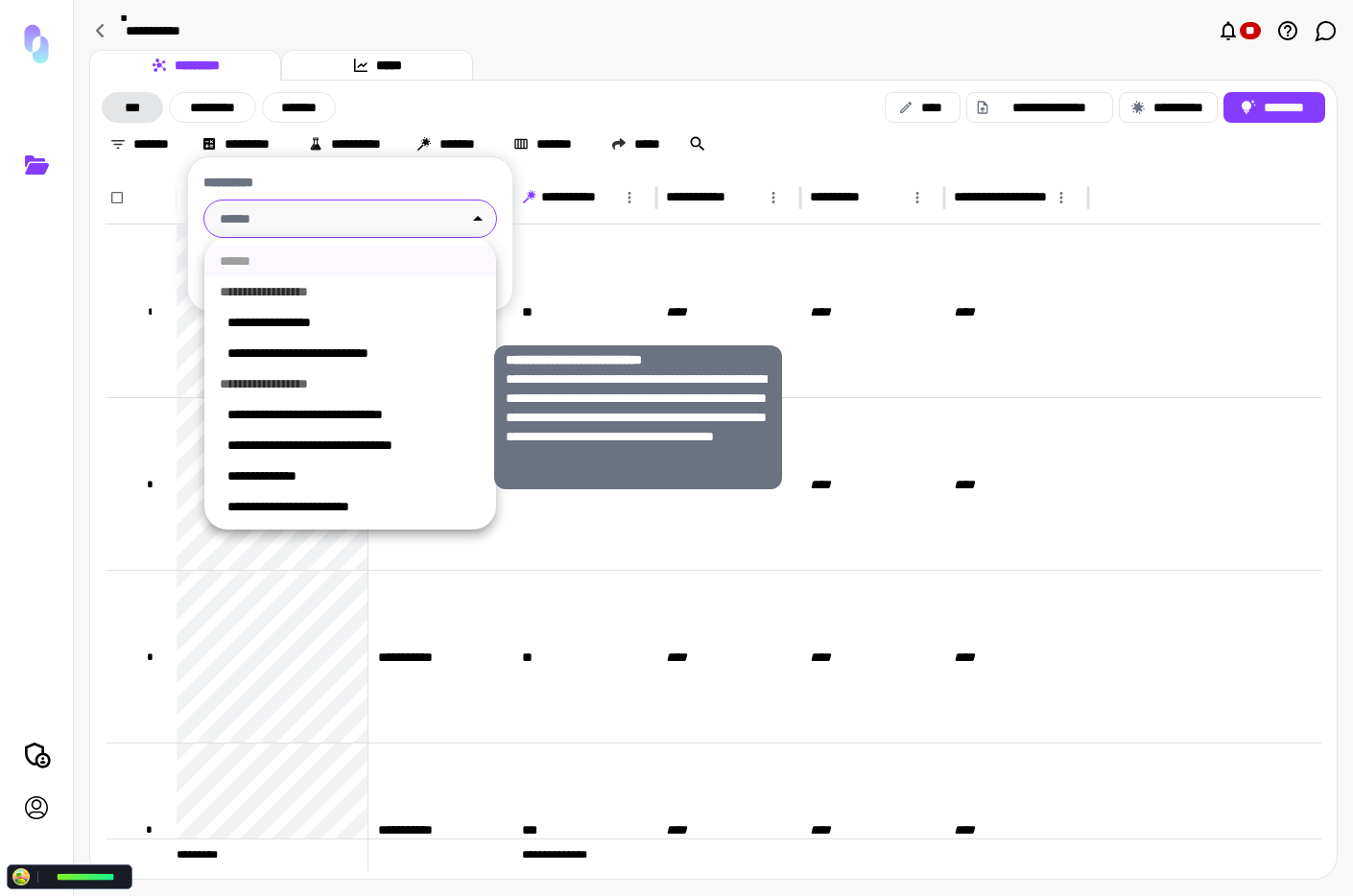 click on "**********" at bounding box center [354, 353] 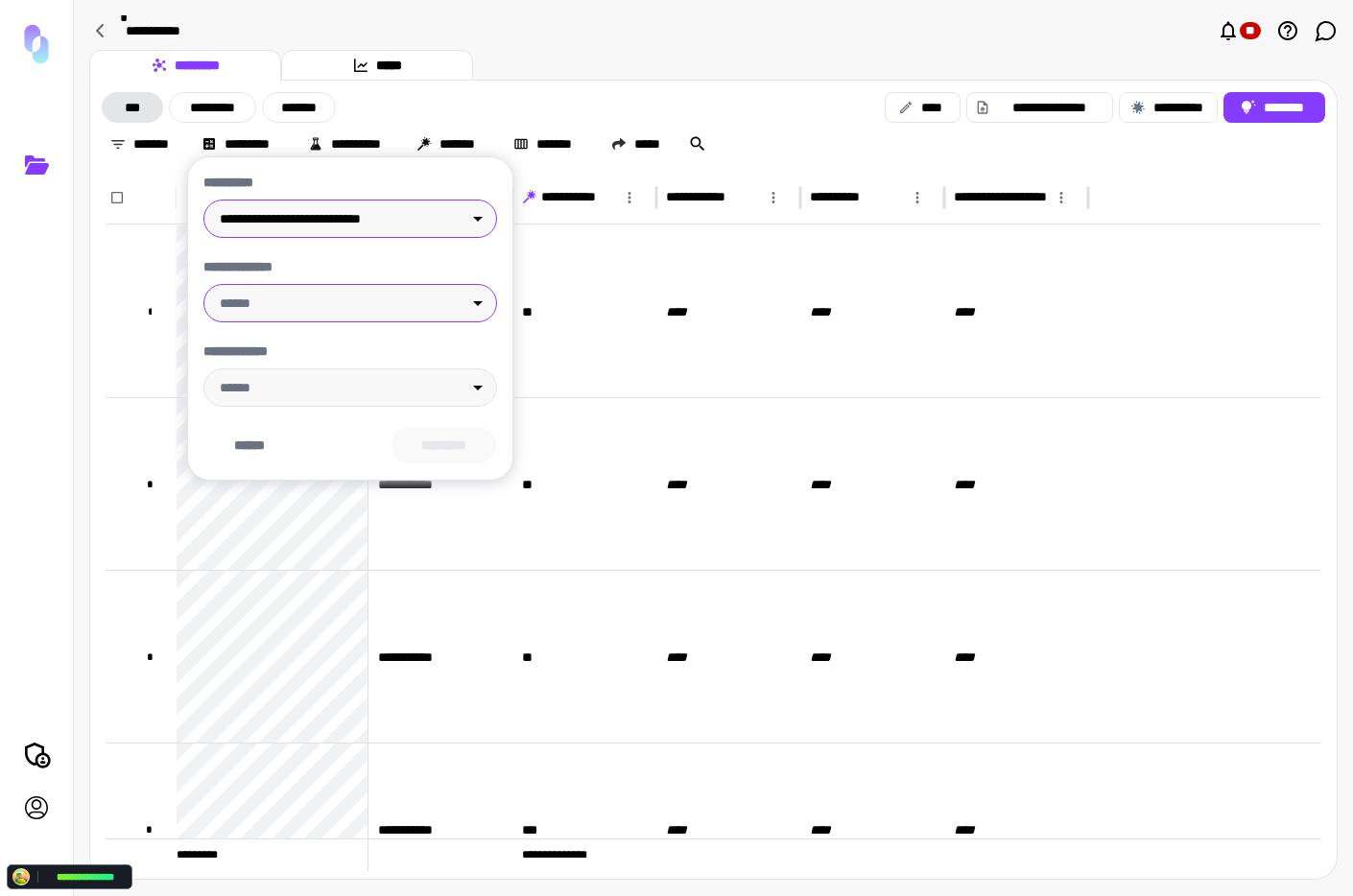 click on "**********" at bounding box center [676, 448] 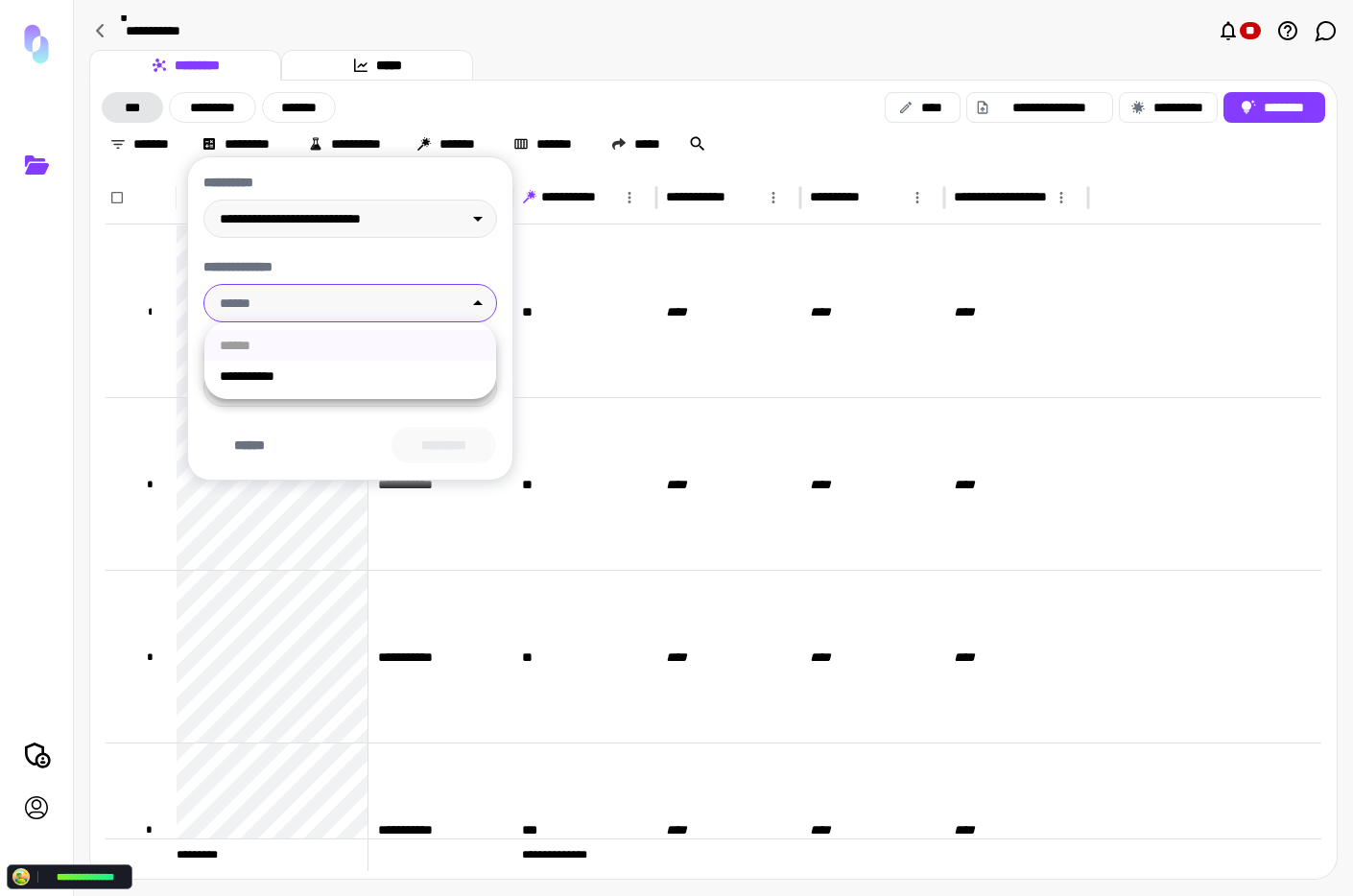 click on "**********" at bounding box center [350, 376] 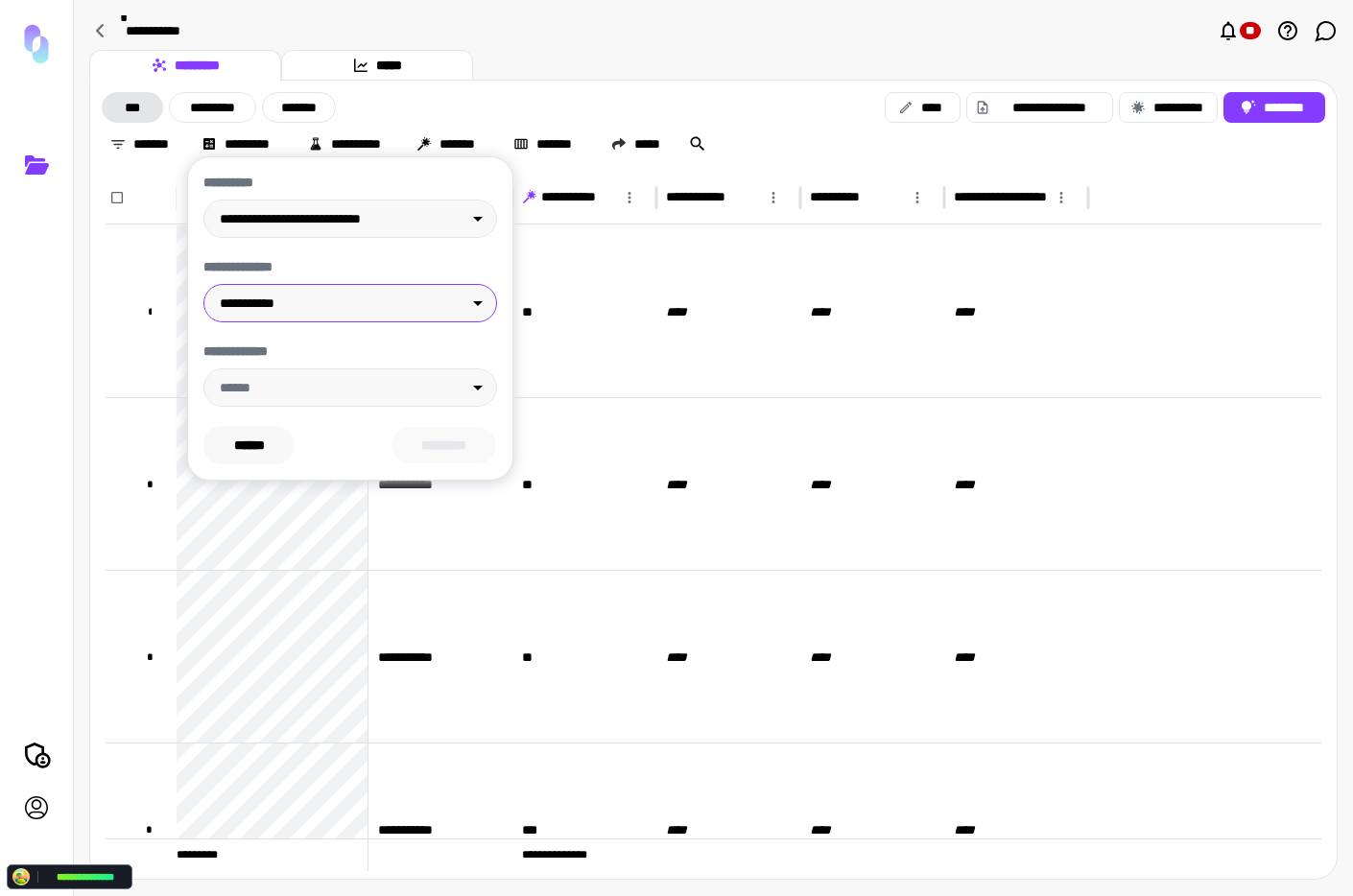 click on "******" at bounding box center [249, 445] 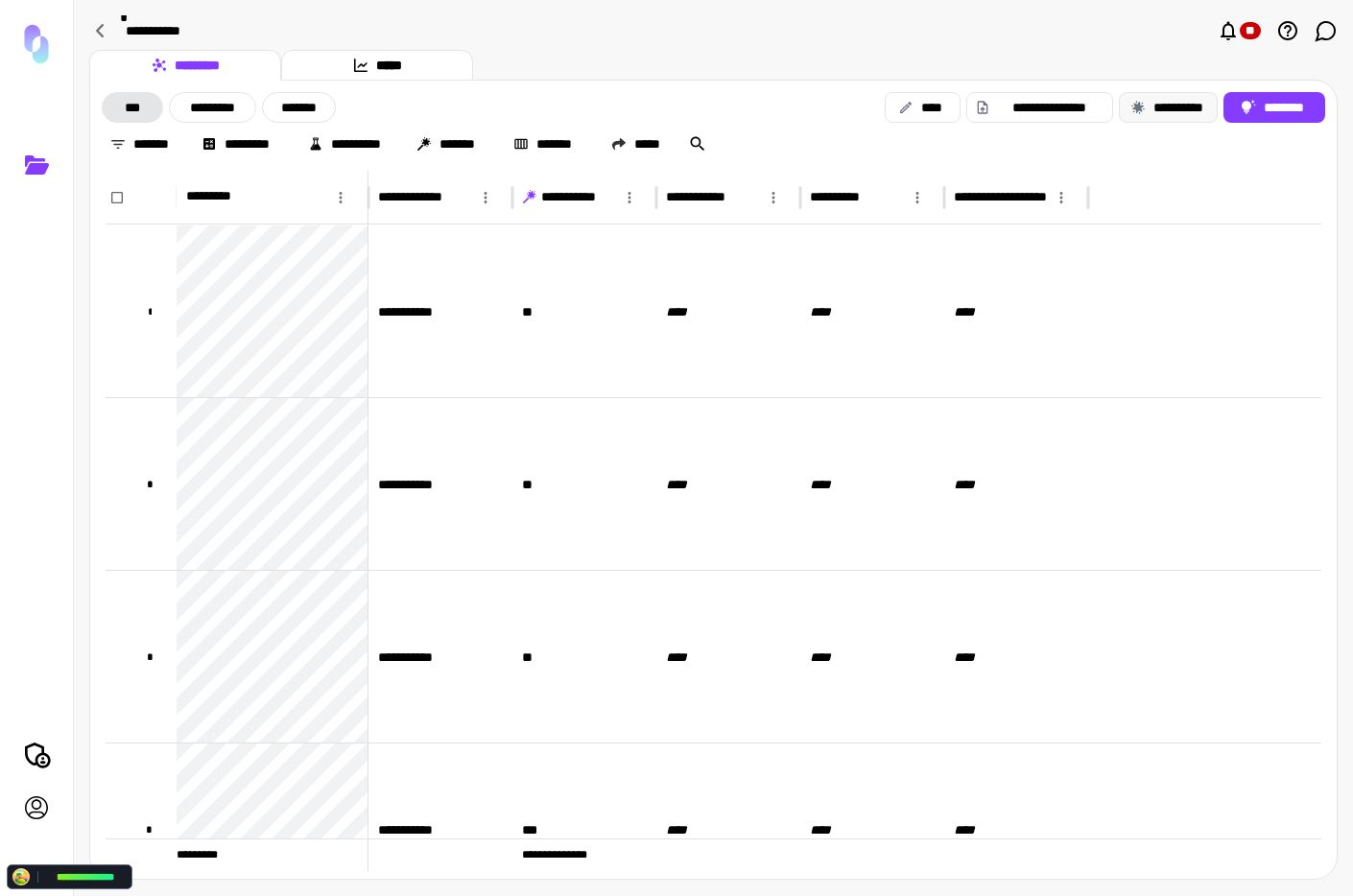 click on "**********" at bounding box center (1168, 107) 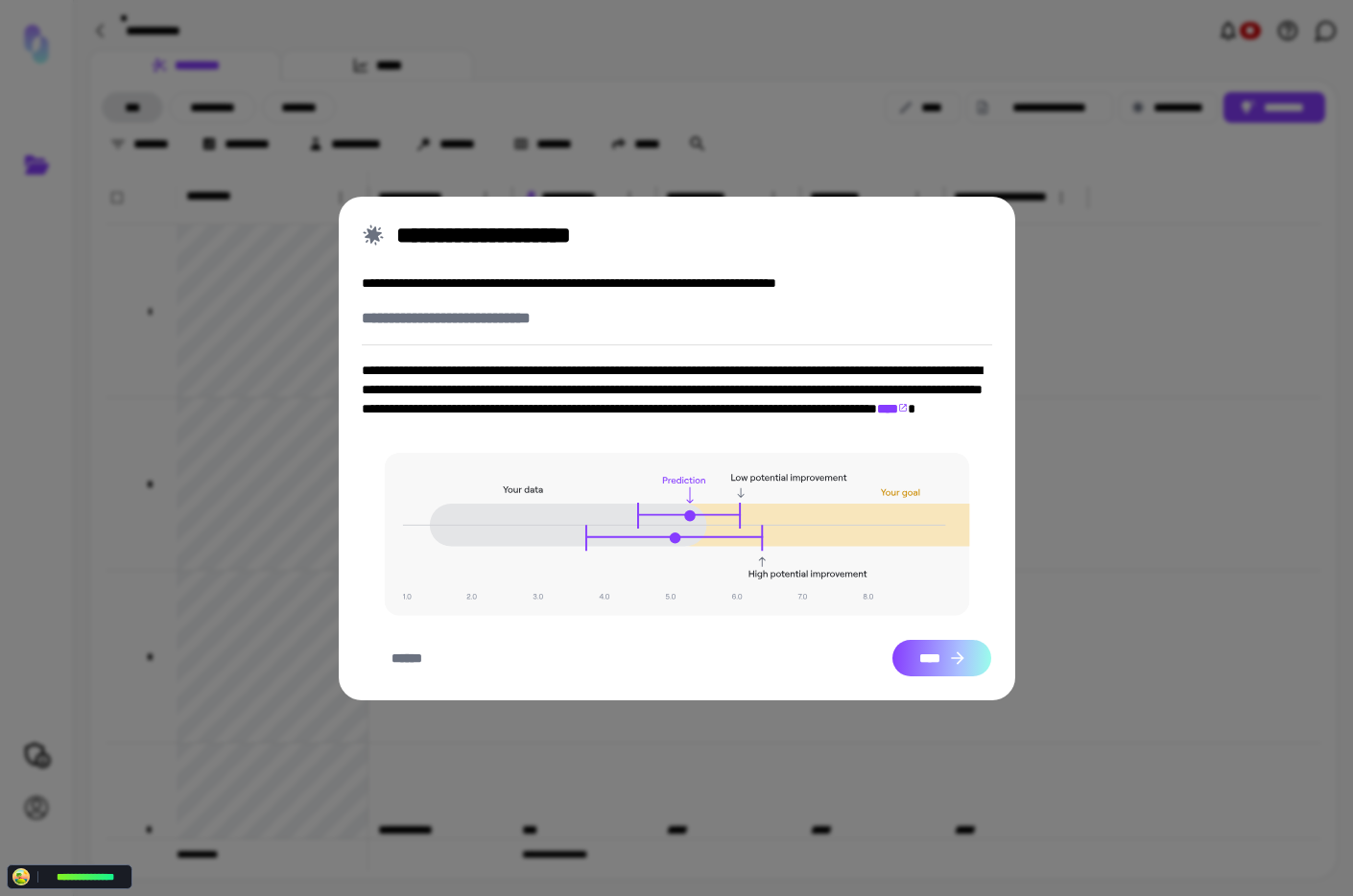 click on "****" at bounding box center (941, 658) 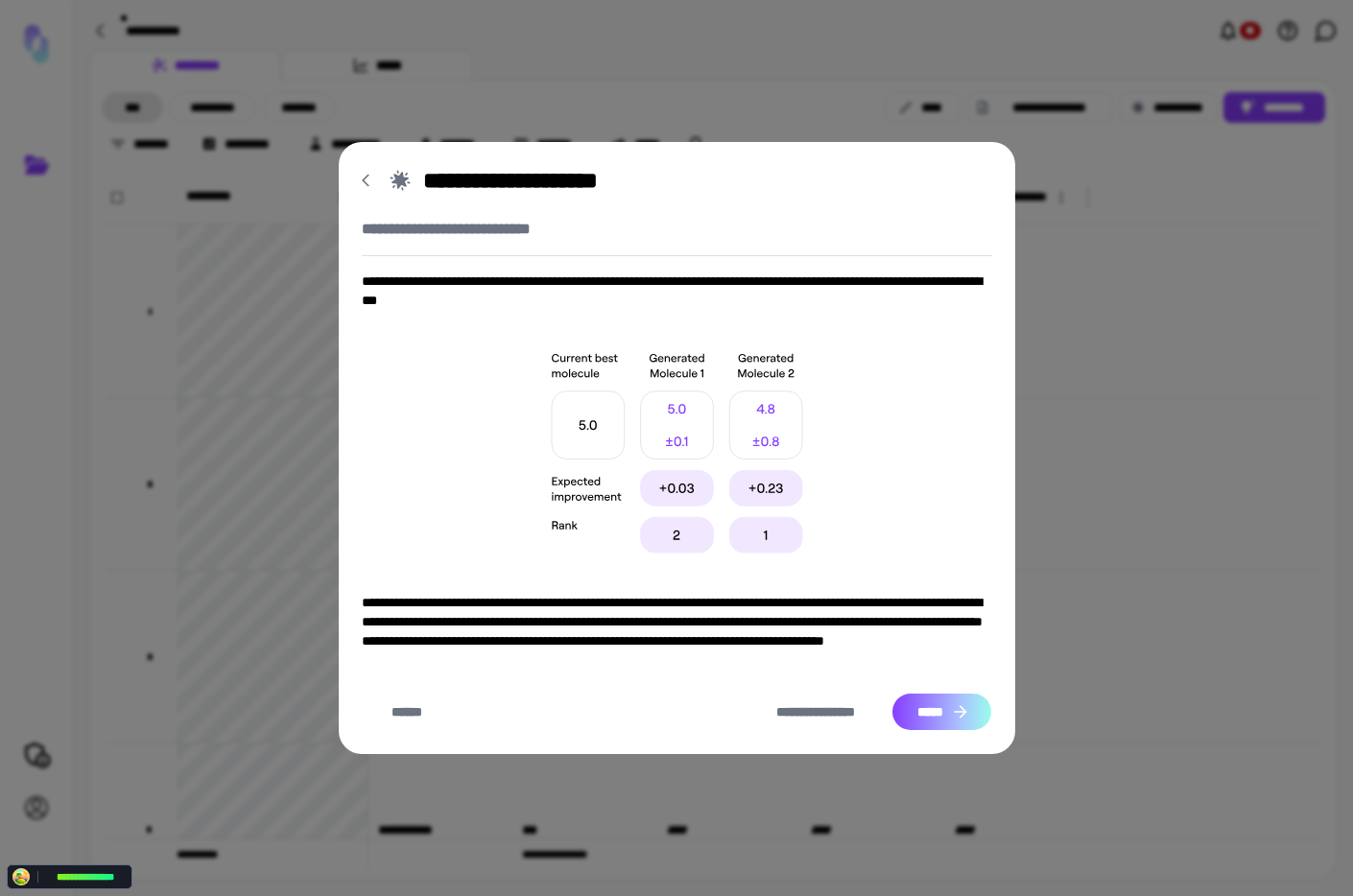 click on "*****" at bounding box center [941, 712] 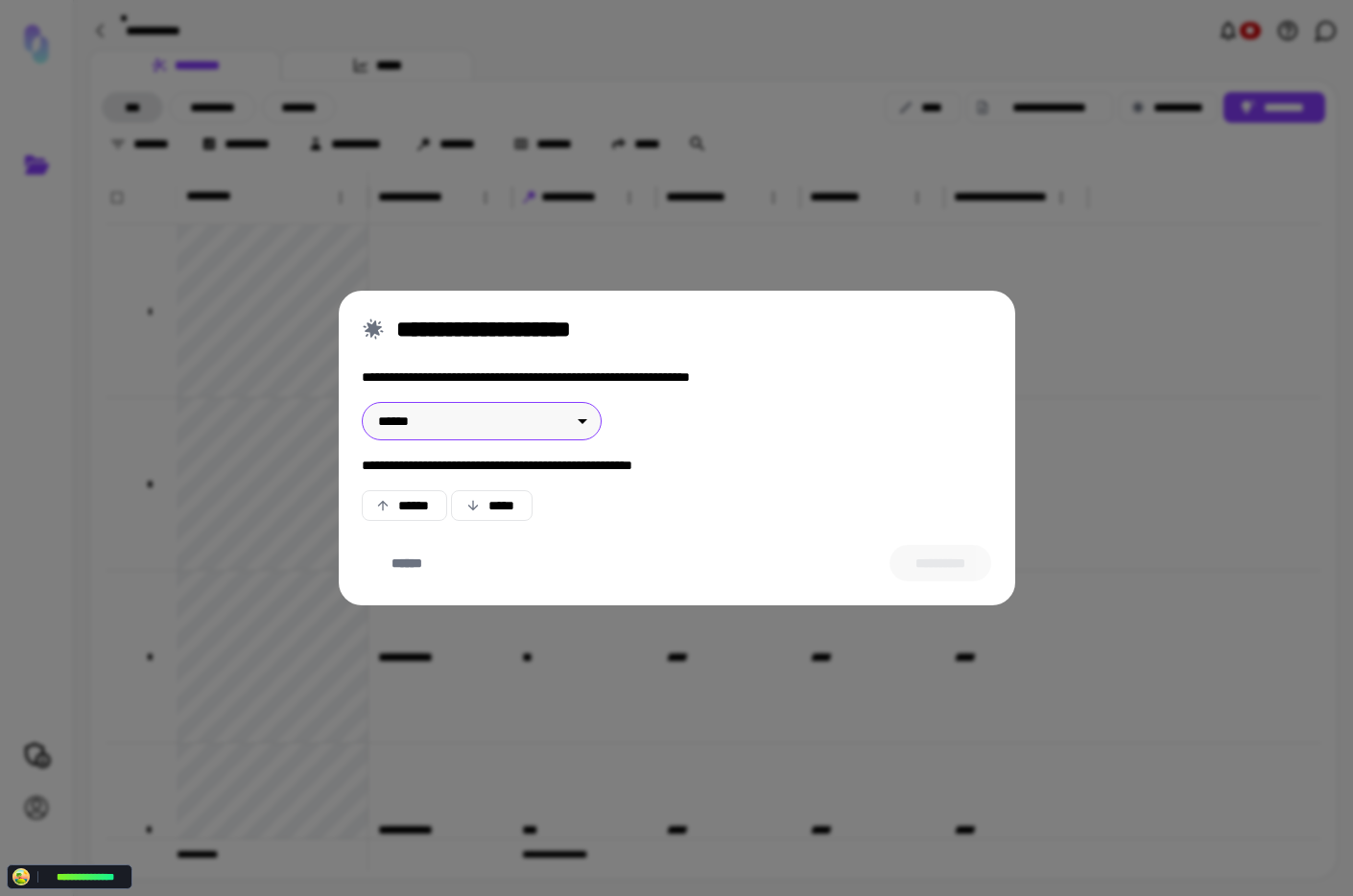 click on "**********" at bounding box center [676, 448] 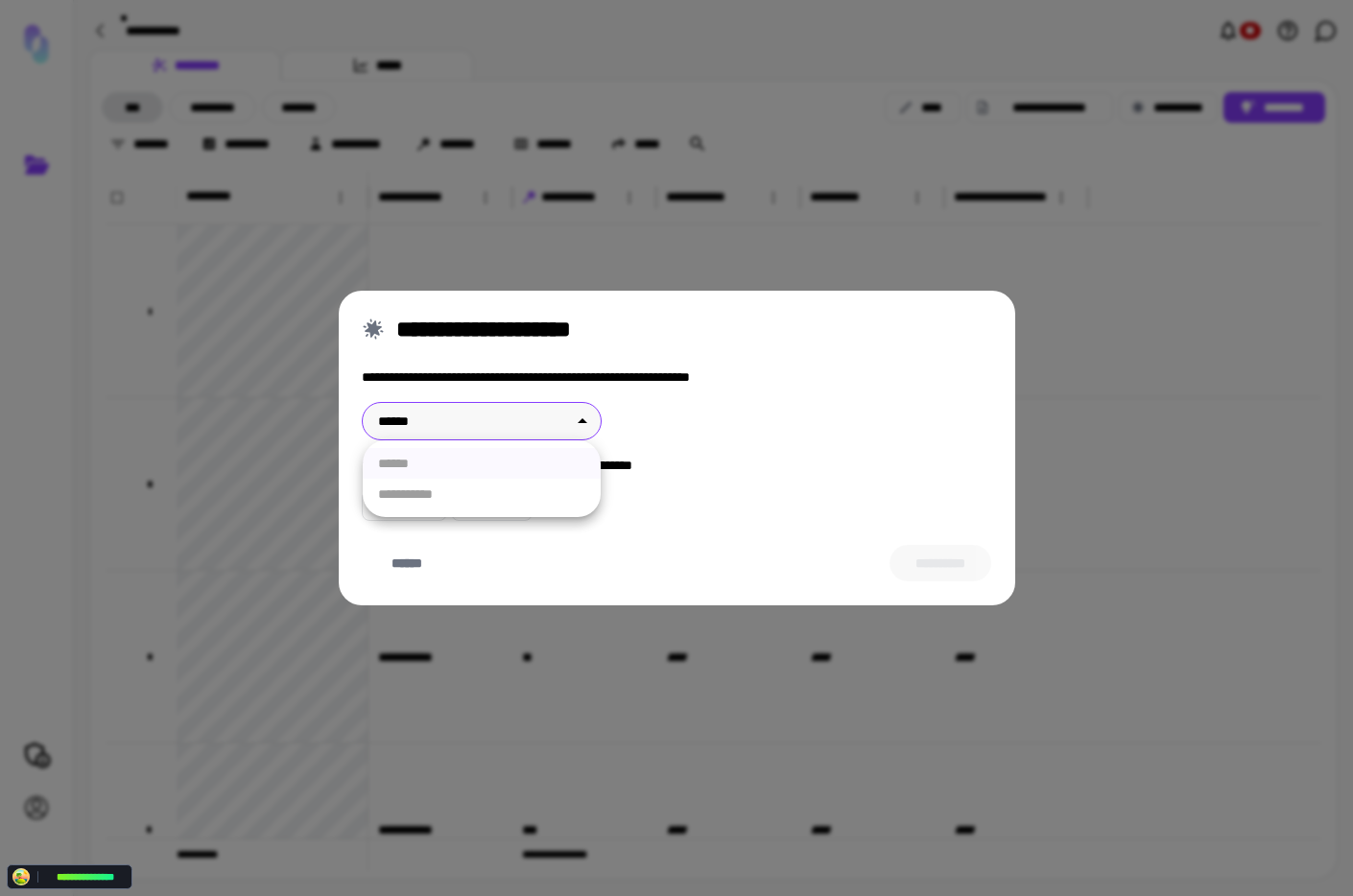 click on "**********" at bounding box center (482, 479) 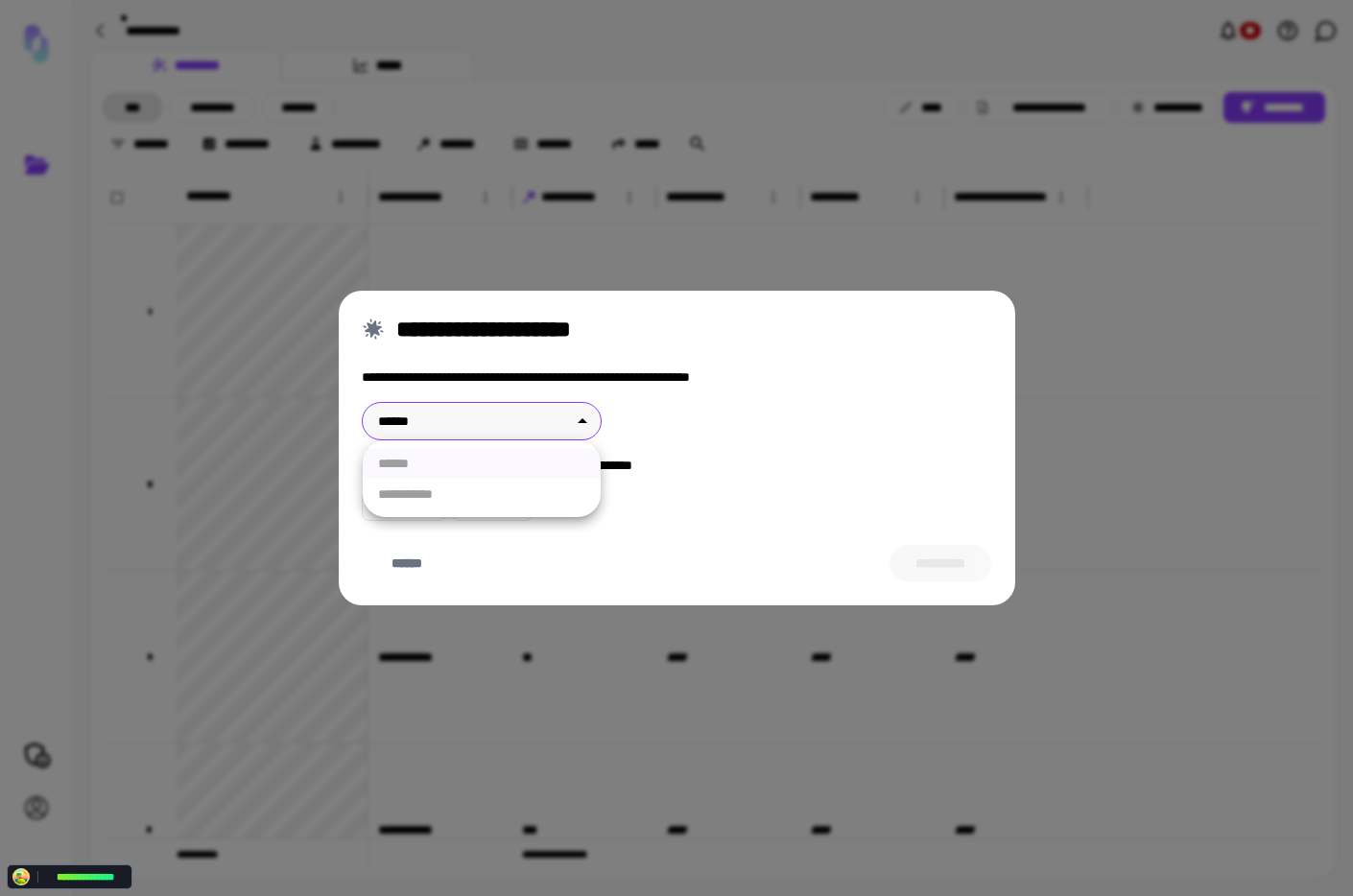 click on "**********" at bounding box center (676, 448) 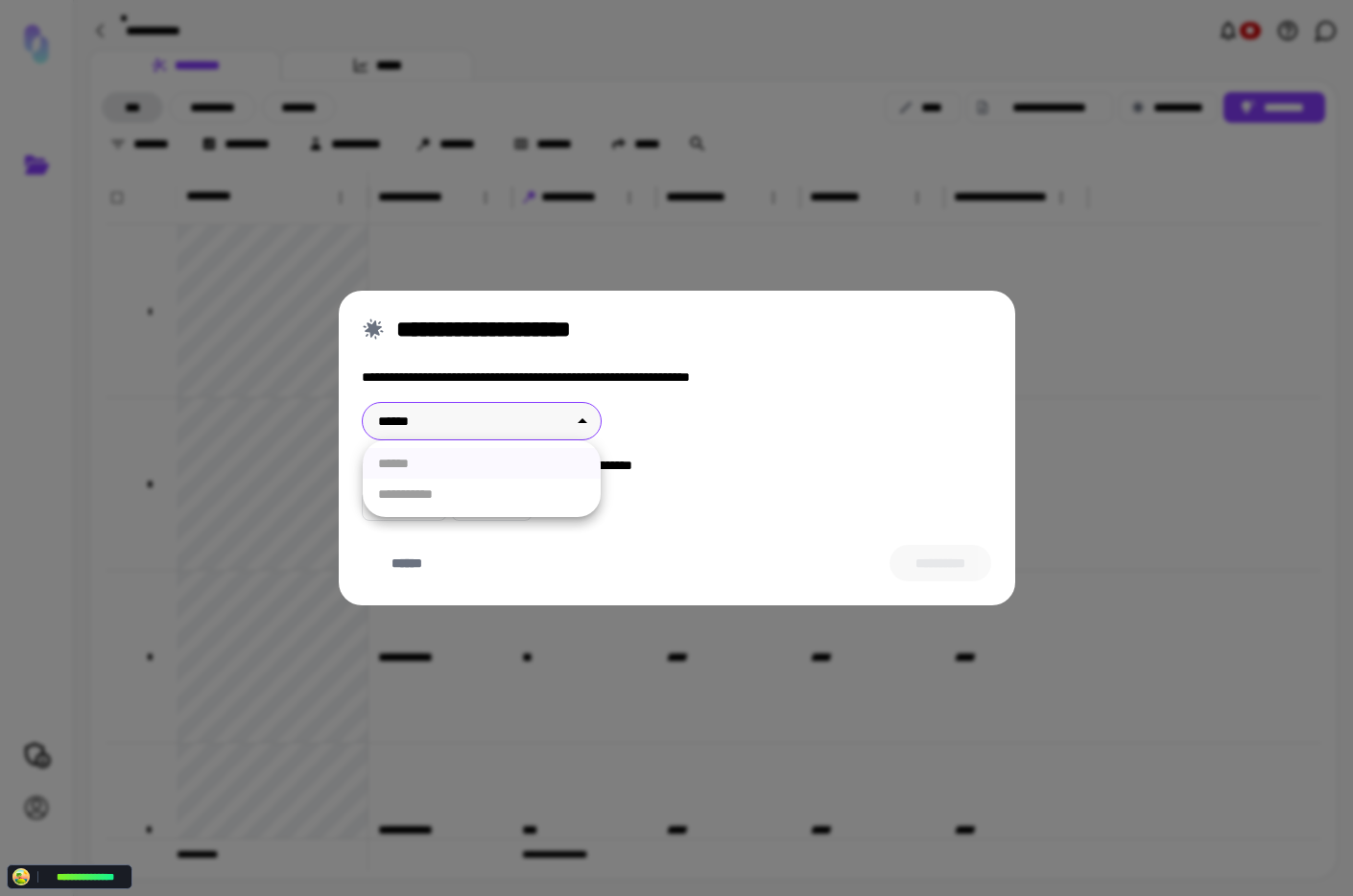 click at bounding box center [676, 448] 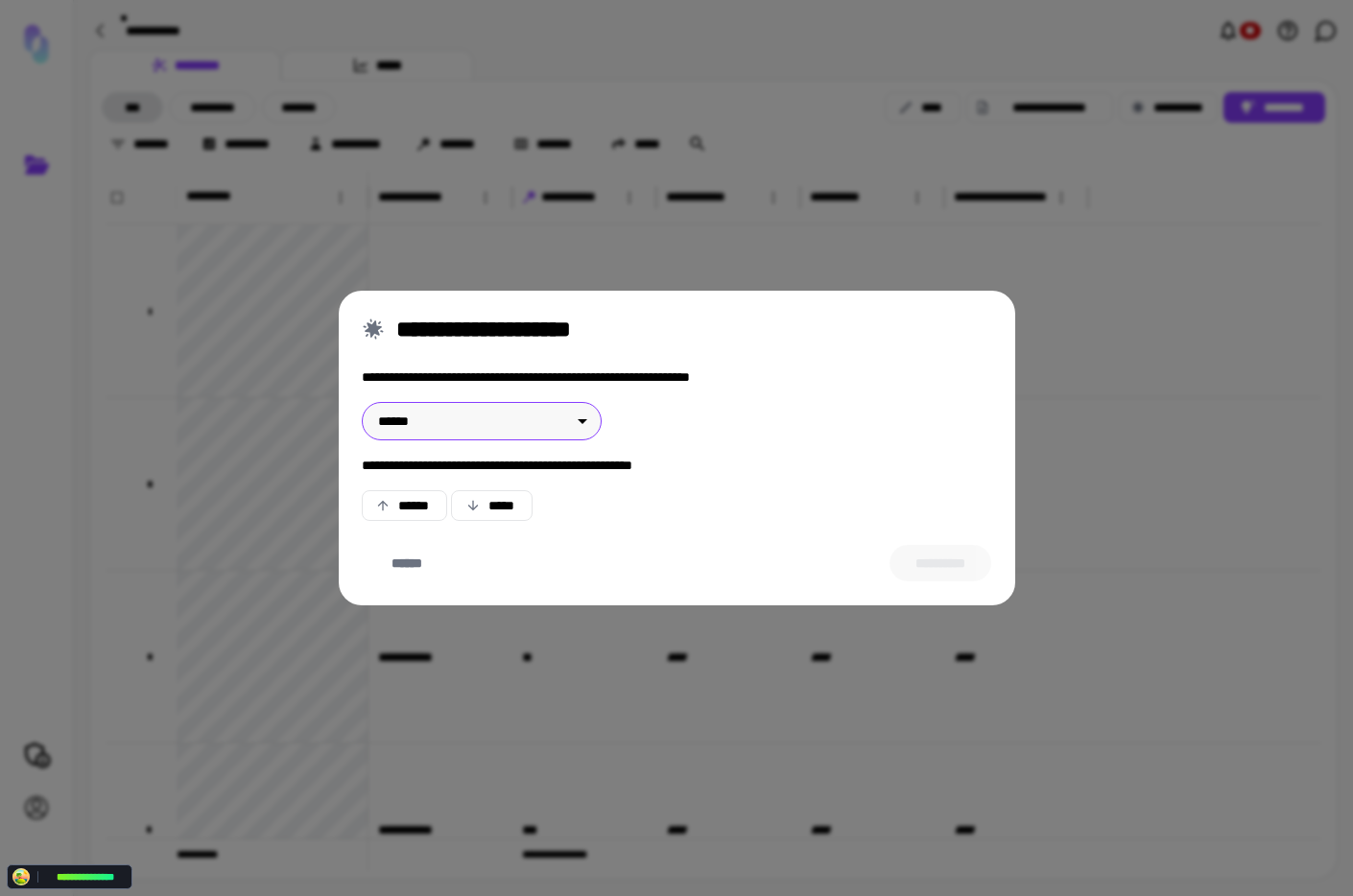 click on "**********" at bounding box center [676, 448] 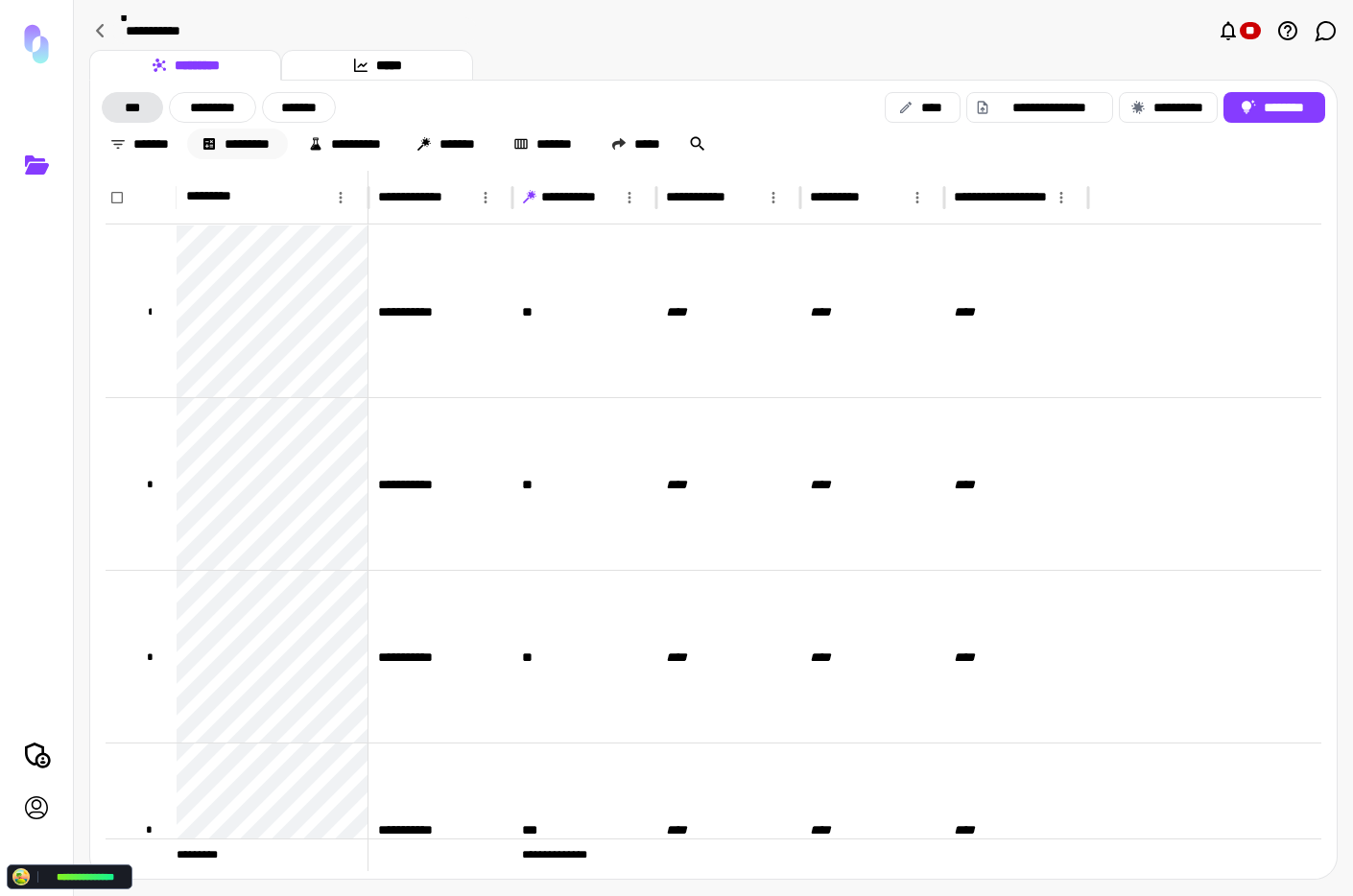 click on "*********" at bounding box center [237, 144] 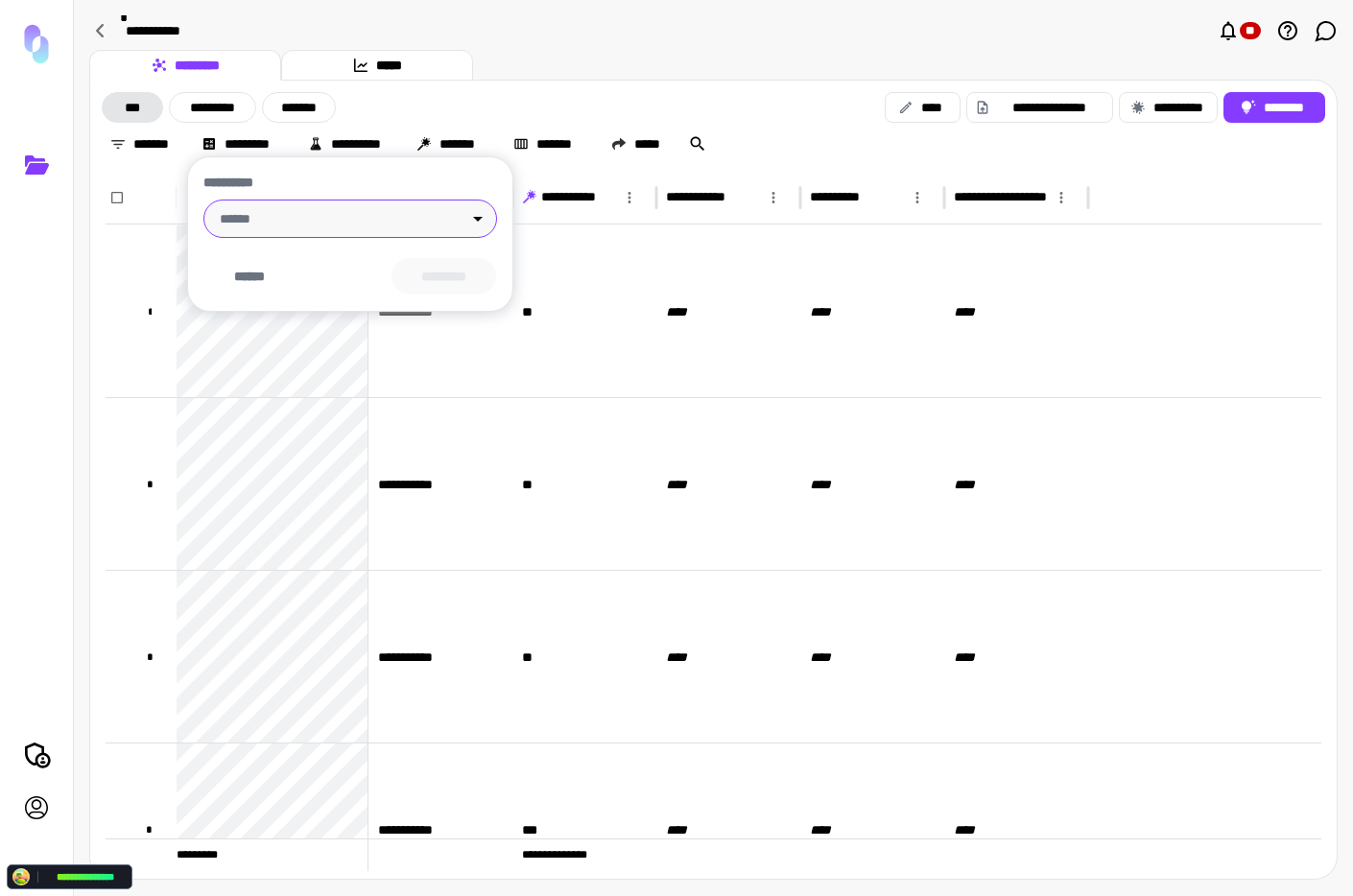 click on "**********" at bounding box center (676, 448) 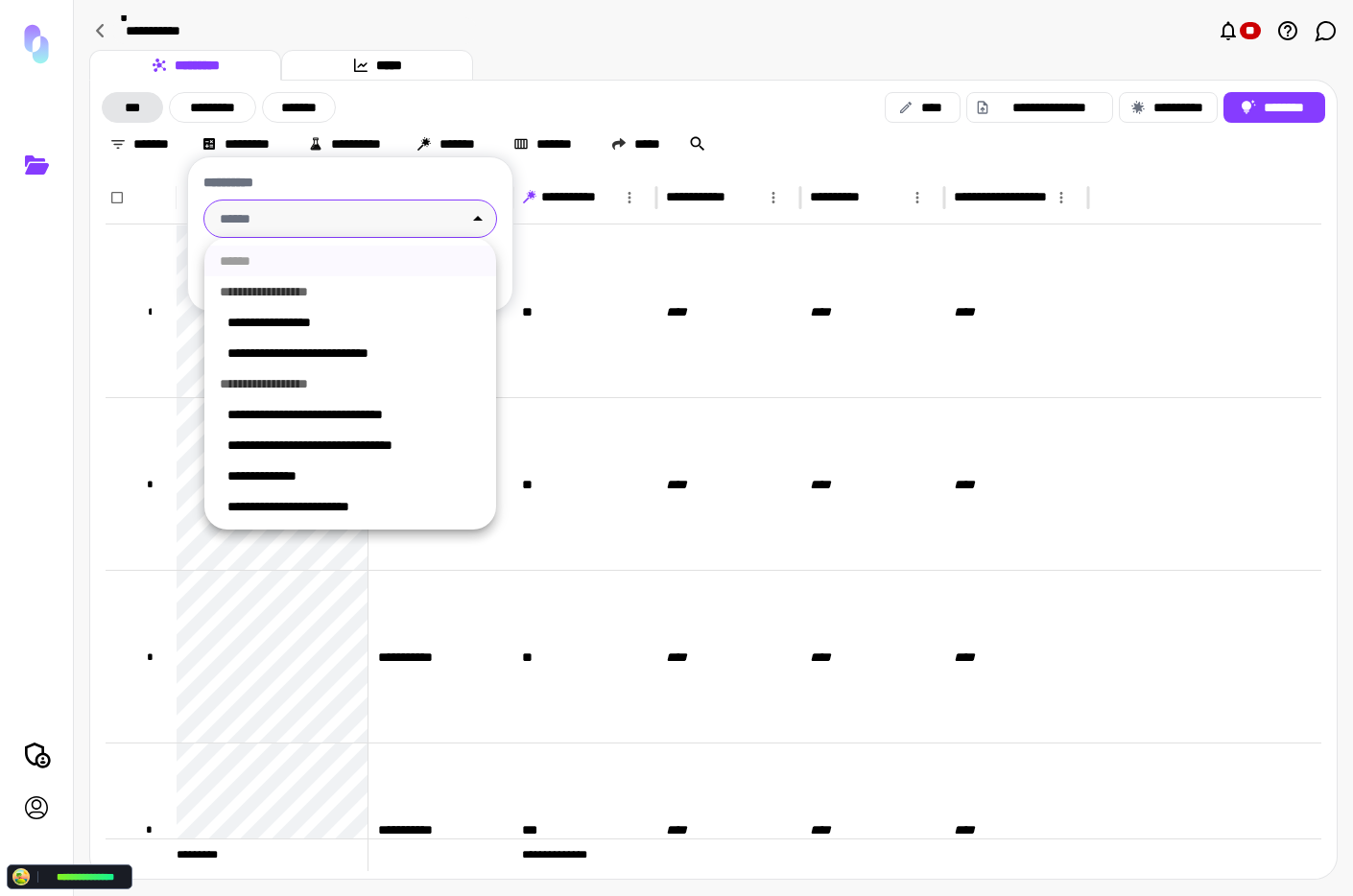 click on "**********" at bounding box center [350, 353] 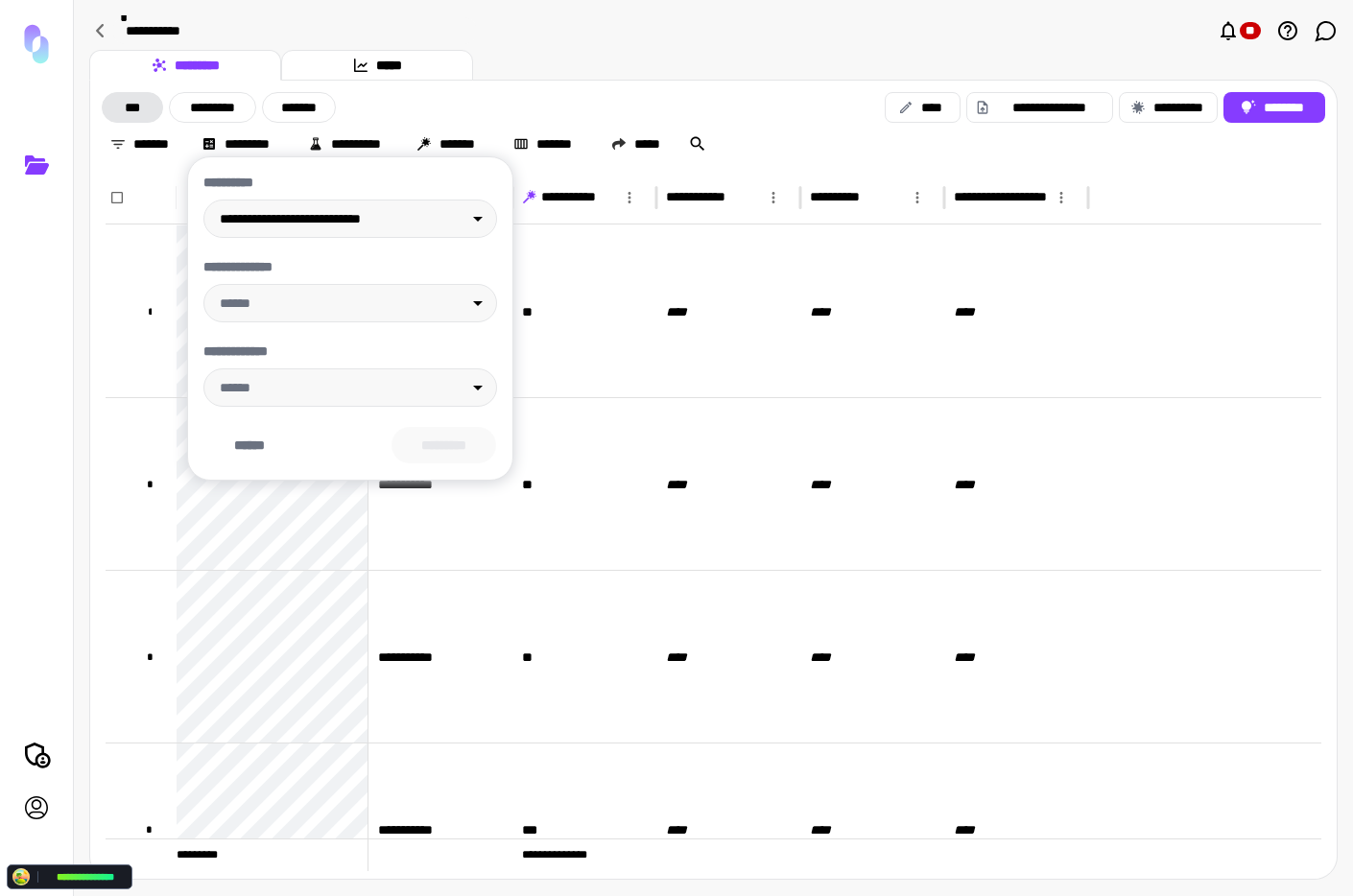 click at bounding box center [676, 448] 